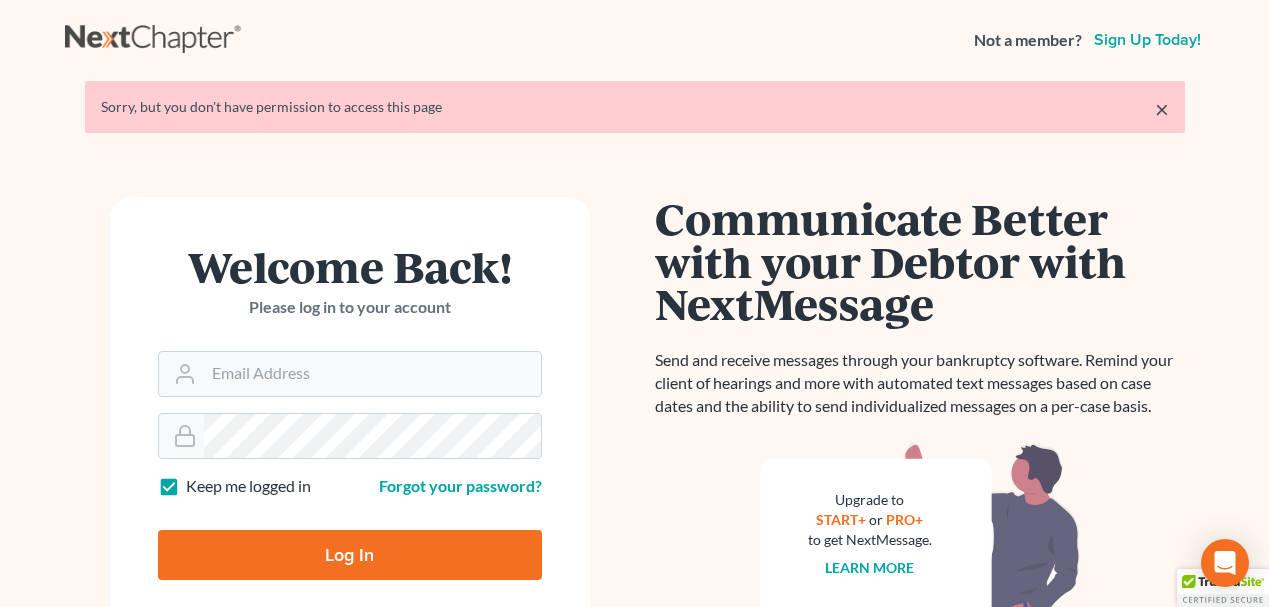 scroll, scrollTop: 0, scrollLeft: 0, axis: both 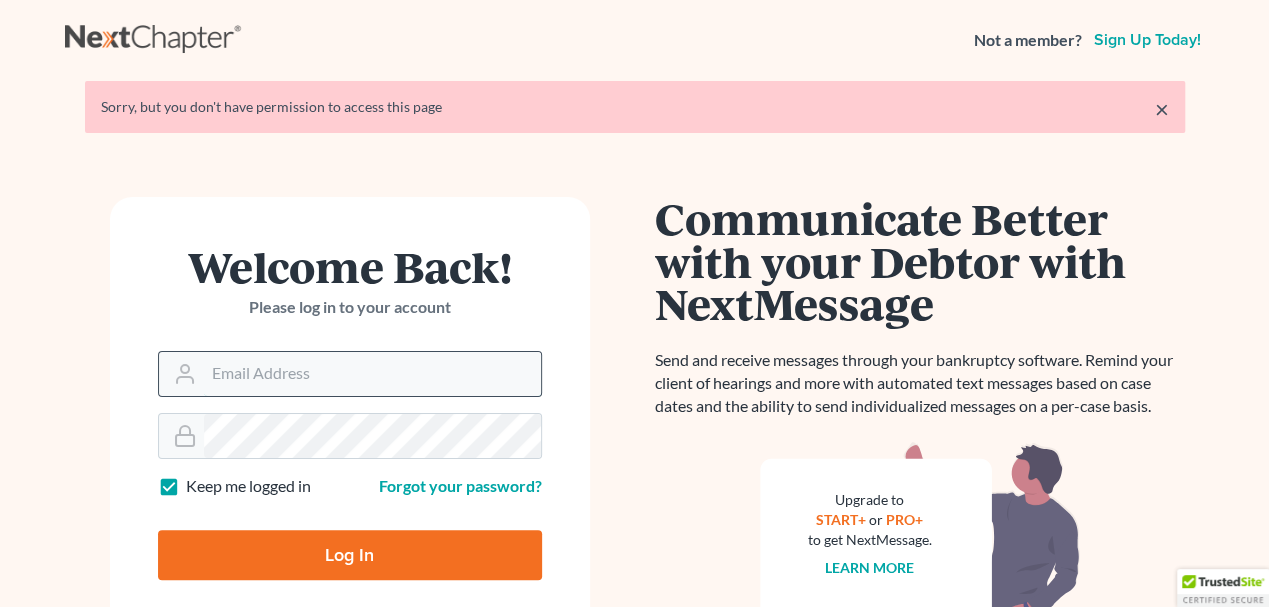 click on "Email Address" at bounding box center [372, 374] 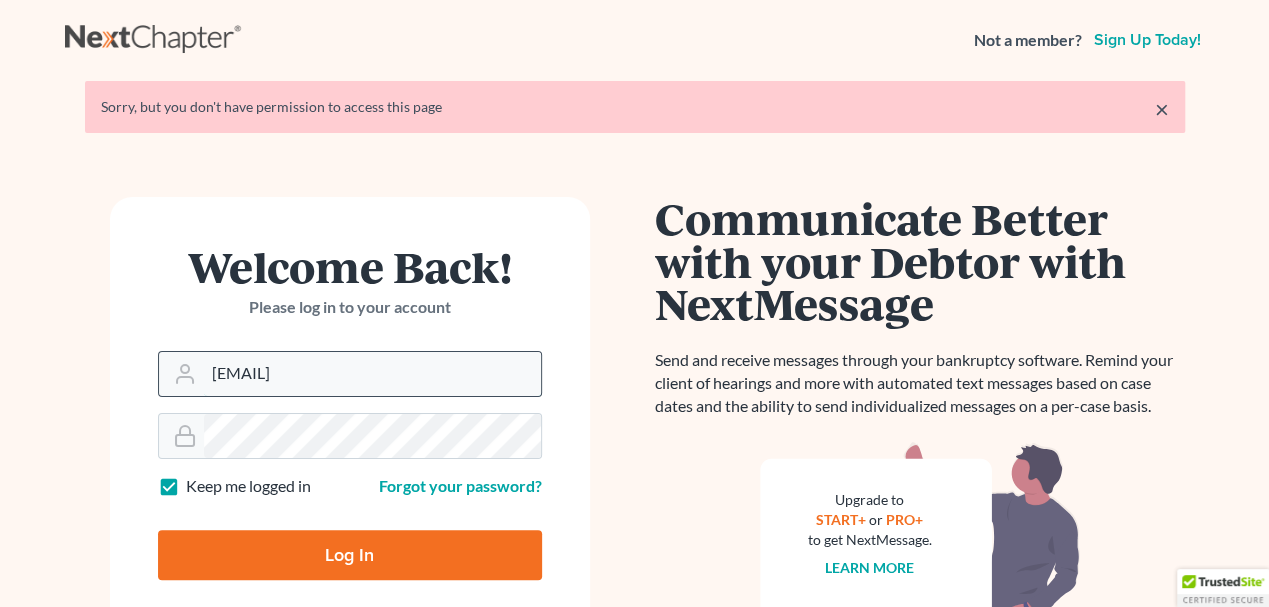 drag, startPoint x: 300, startPoint y: 370, endPoint x: 317, endPoint y: 372, distance: 17.117243 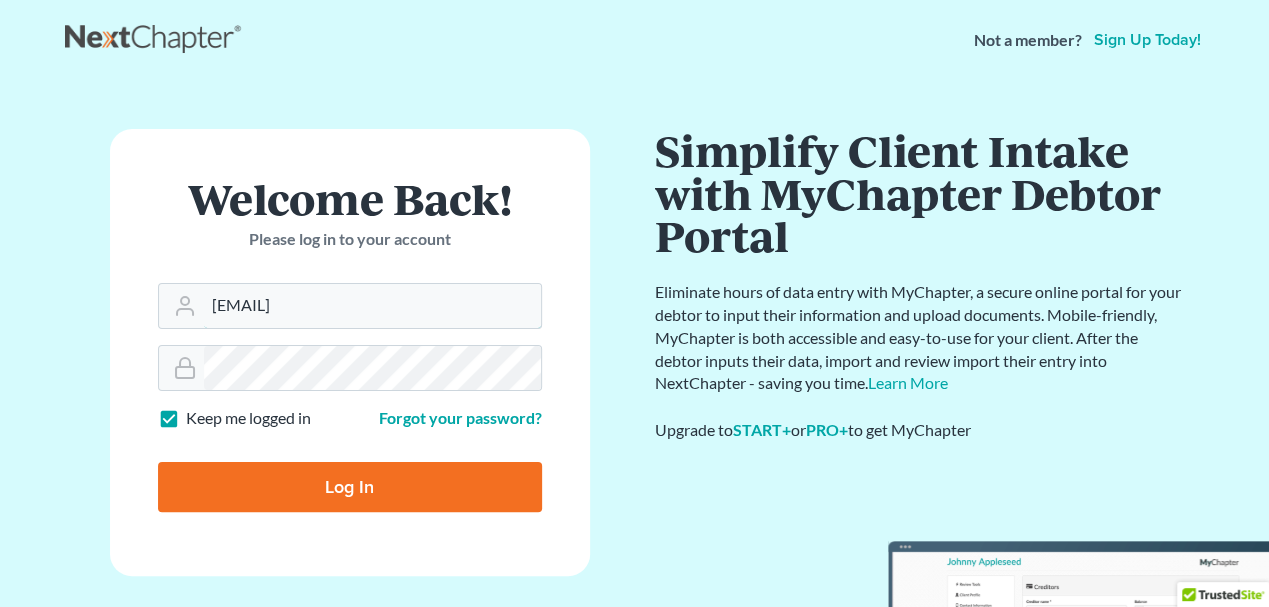 drag, startPoint x: 398, startPoint y: 305, endPoint x: 0, endPoint y: 282, distance: 398.66403 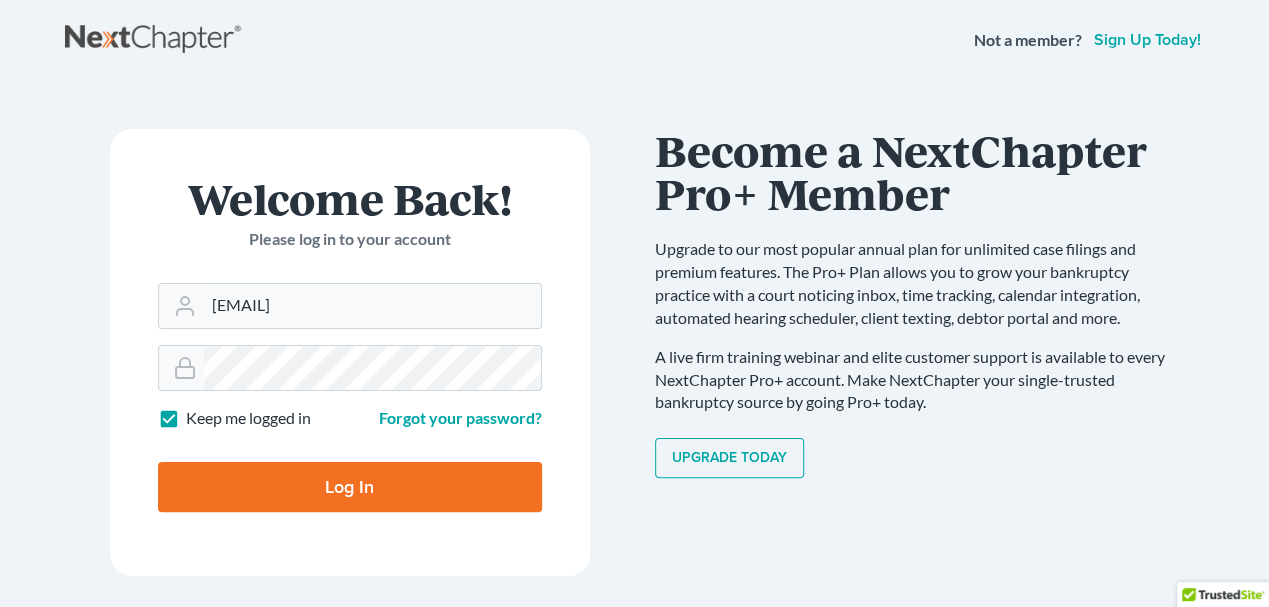 click on "Log In" at bounding box center [350, 487] 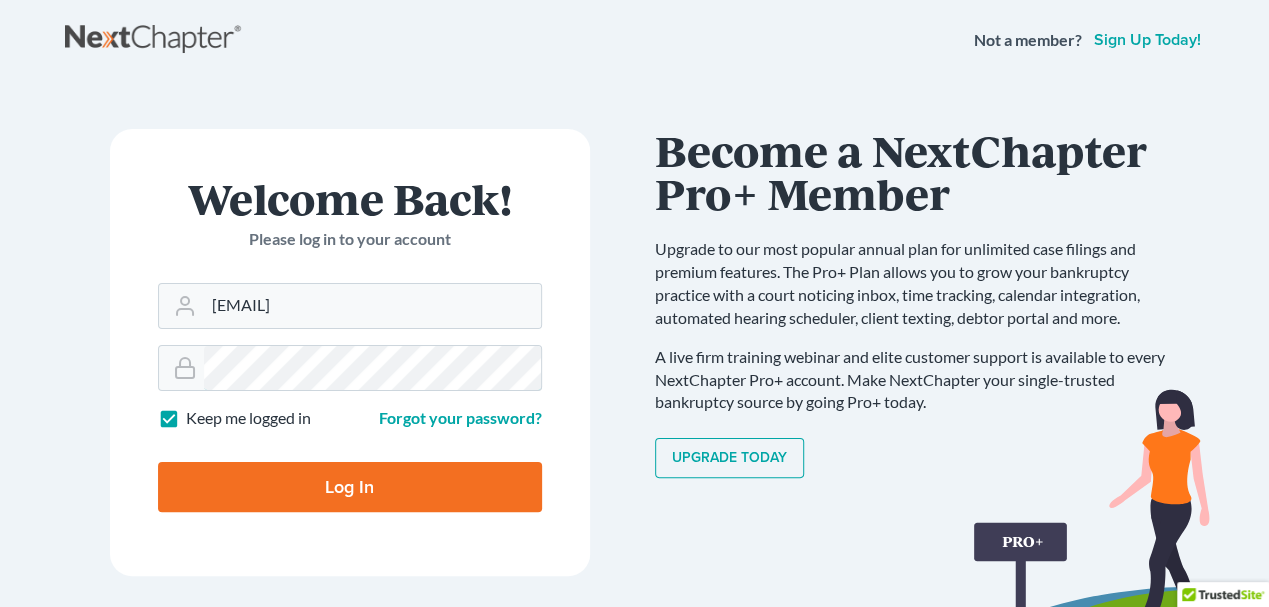type on "Thinking..." 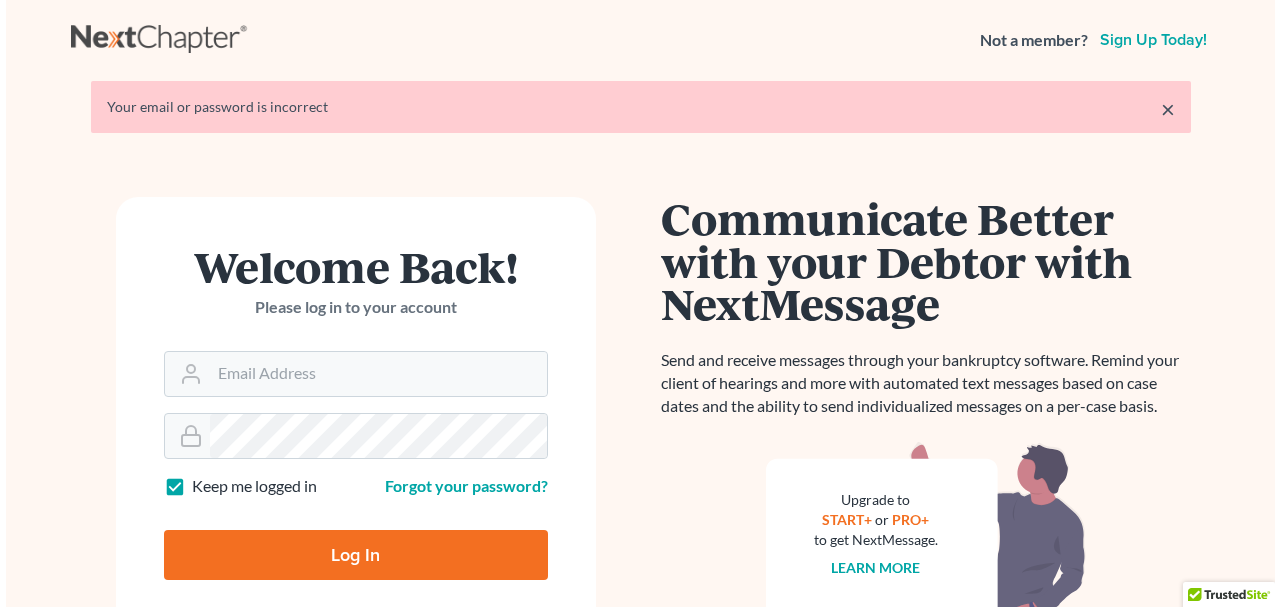 scroll, scrollTop: 0, scrollLeft: 0, axis: both 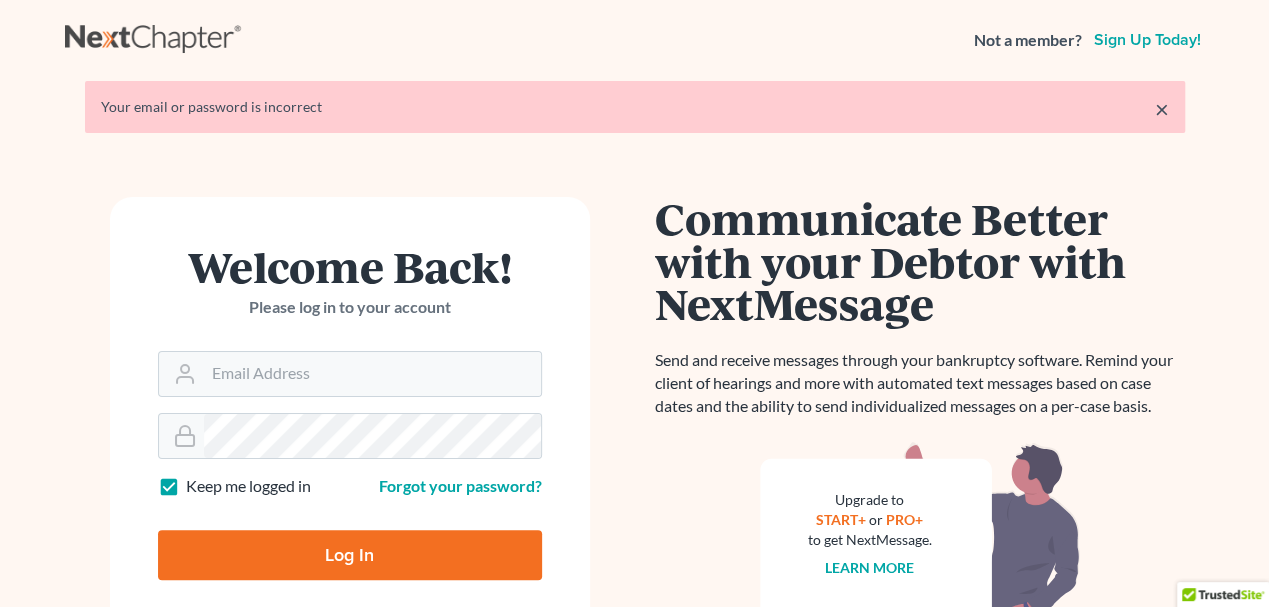 click on "Welcome Back! Please log in to your account Email Address Password Keep me logged in Forgot your password? Log In" at bounding box center [350, 420] 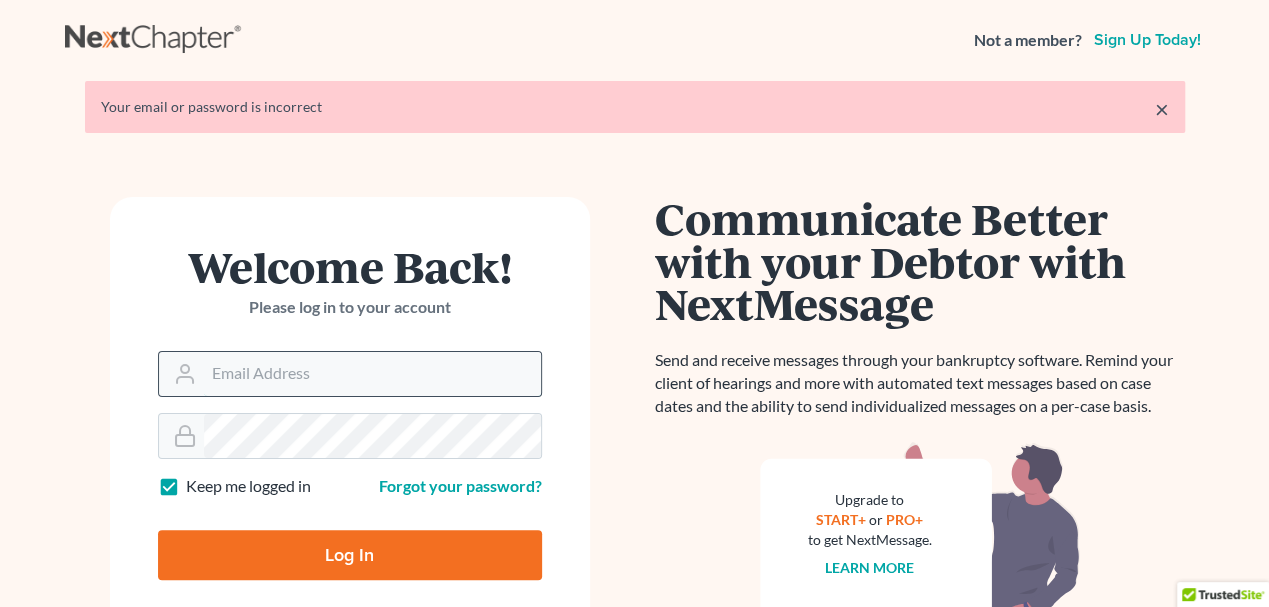 click on "Email Address" at bounding box center (372, 374) 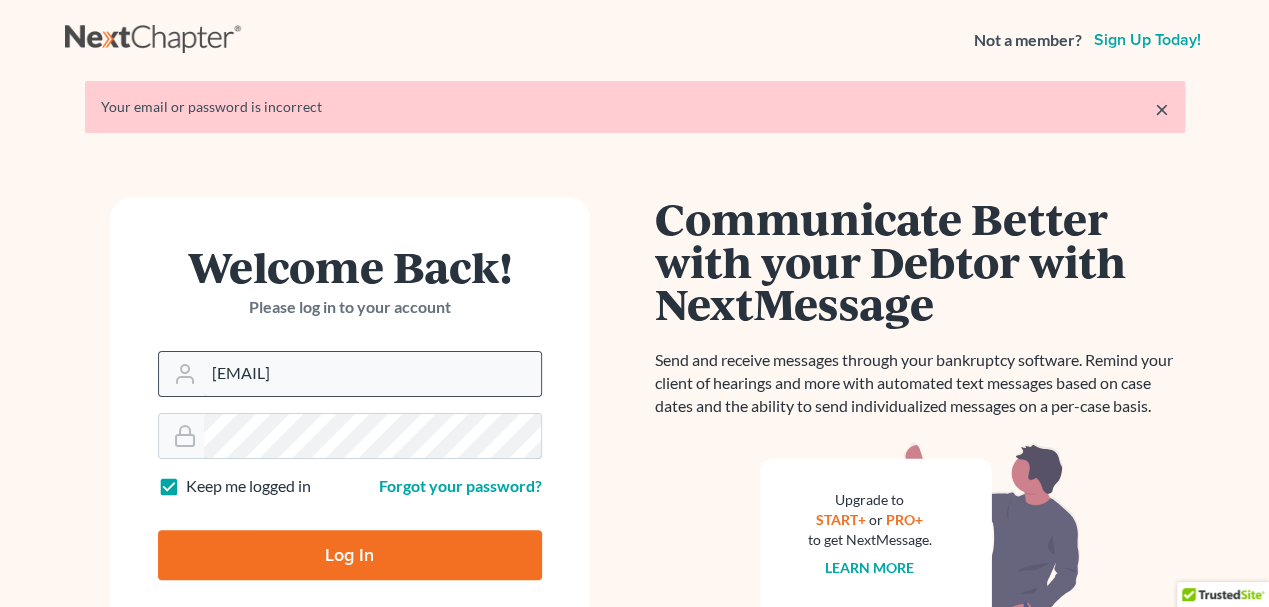 click on "Log In" at bounding box center [350, 555] 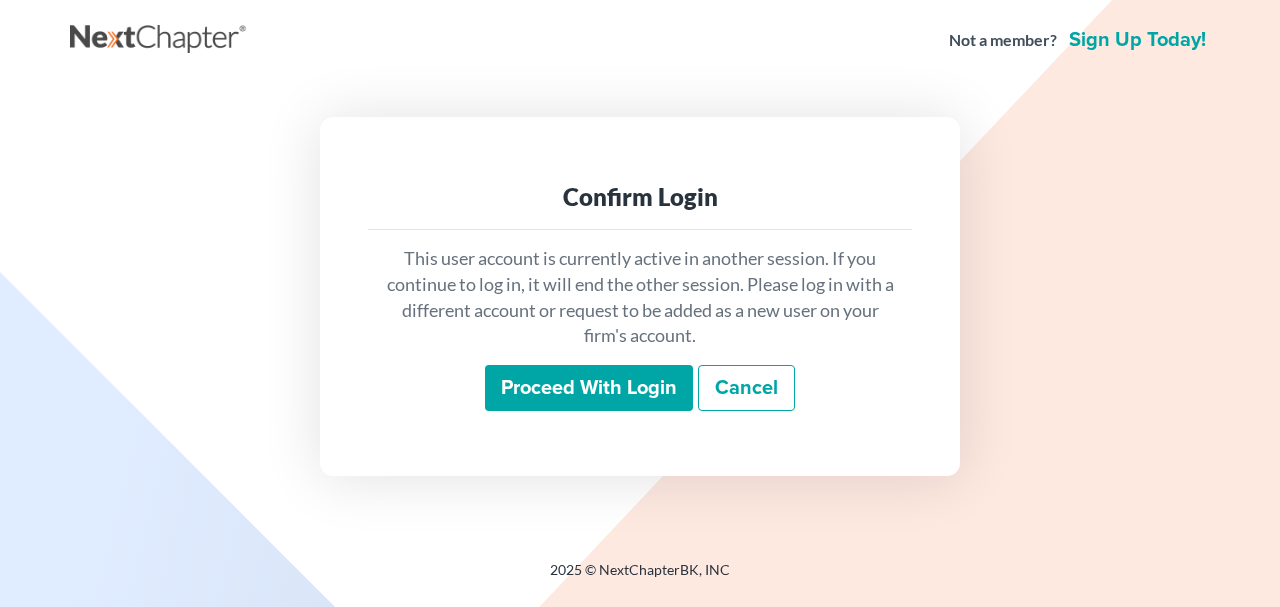 scroll, scrollTop: 0, scrollLeft: 0, axis: both 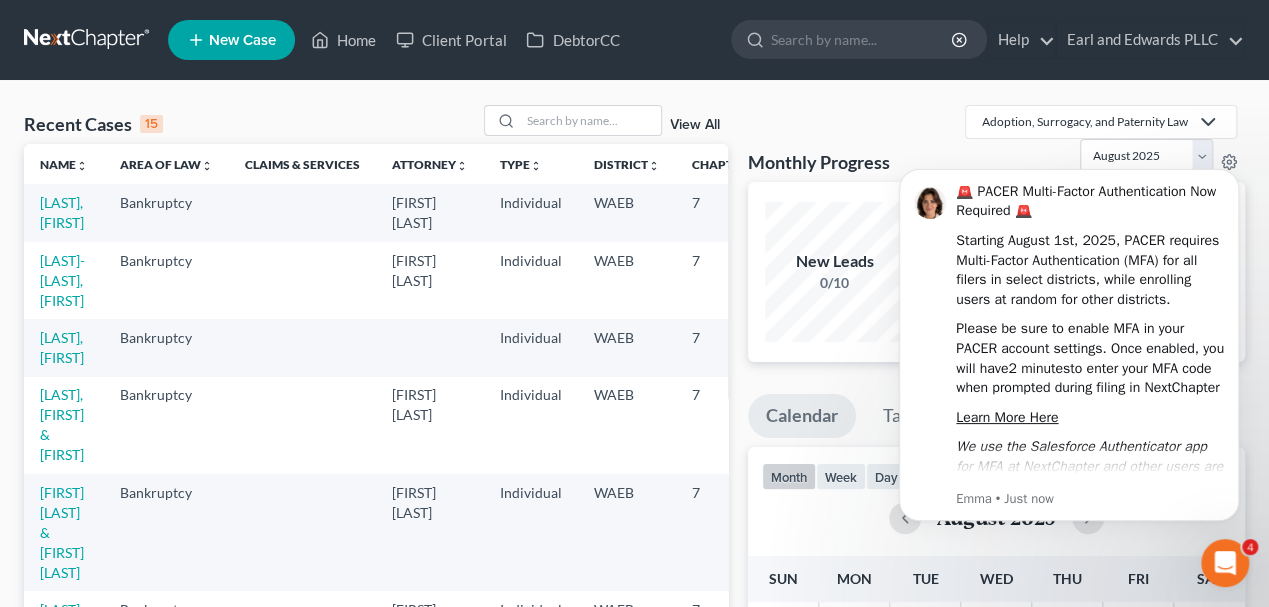 click on "Bridges, Randalyn & Michael" at bounding box center [64, 425] 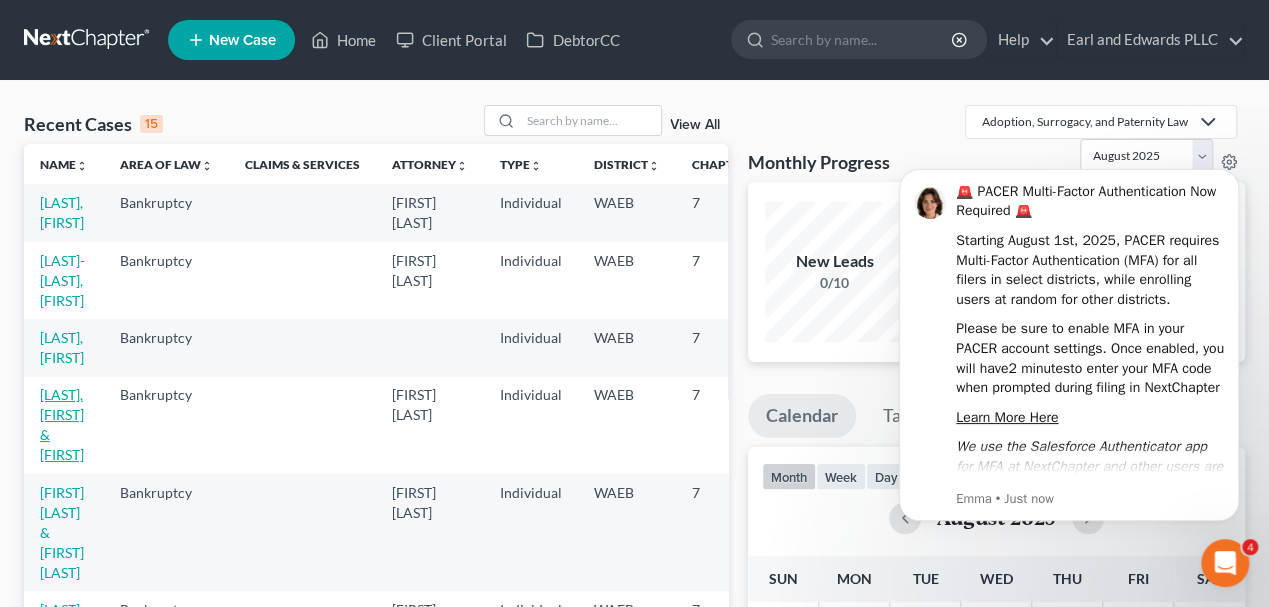 click on "Bridges, Randalyn & Michael" at bounding box center [62, 424] 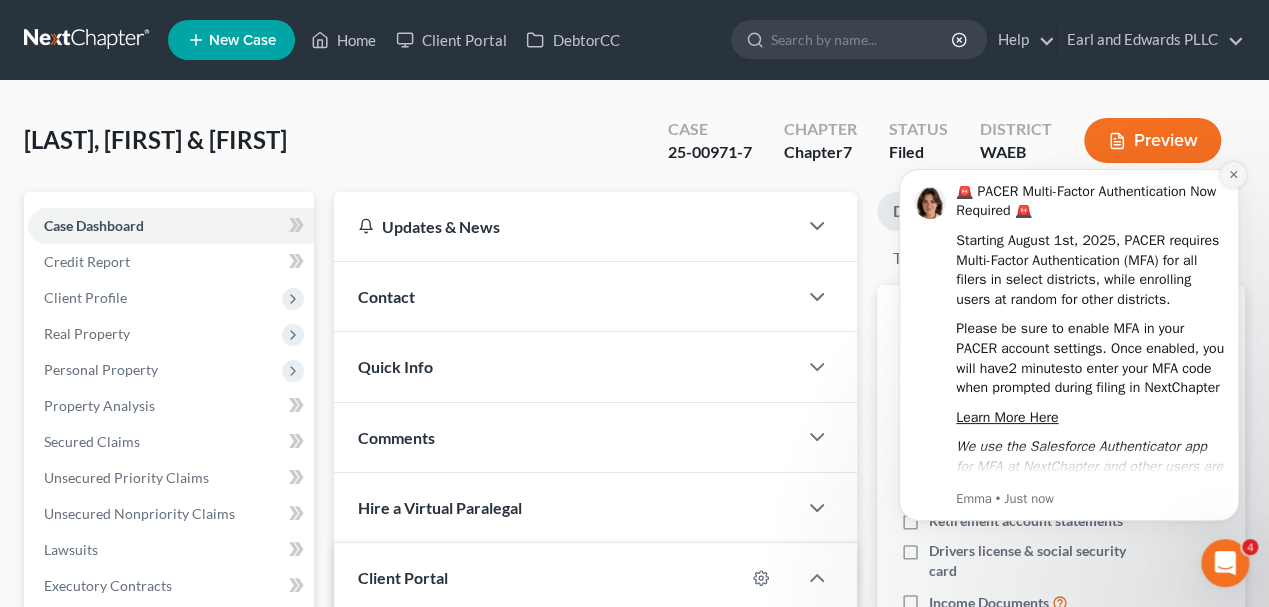 click 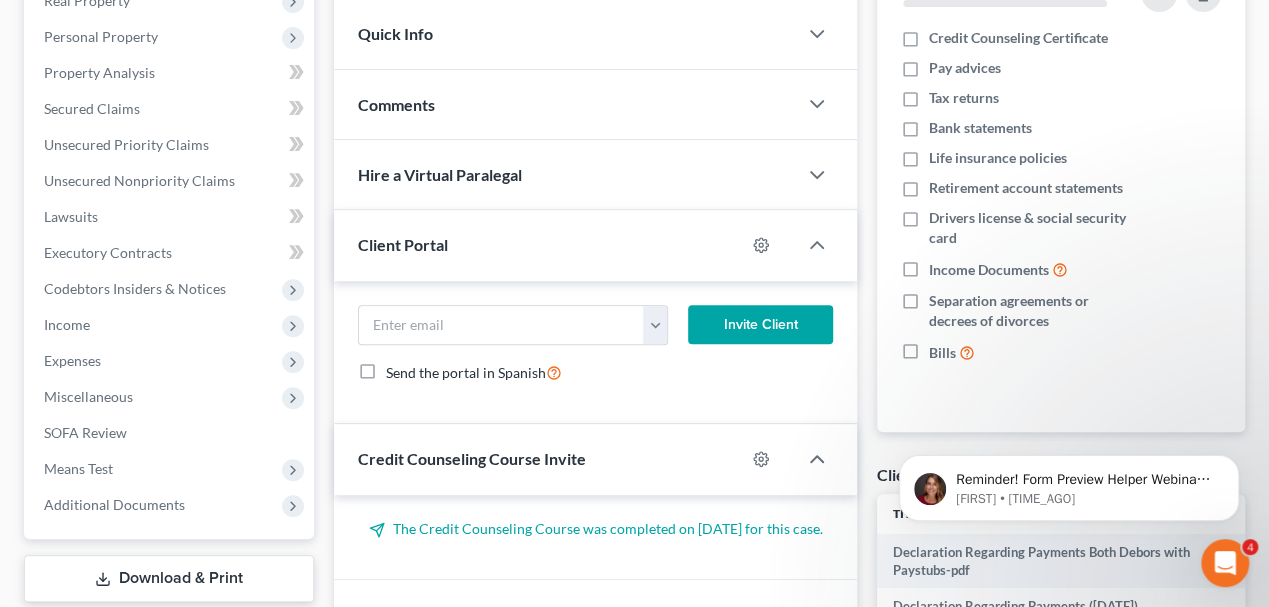 scroll, scrollTop: 666, scrollLeft: 0, axis: vertical 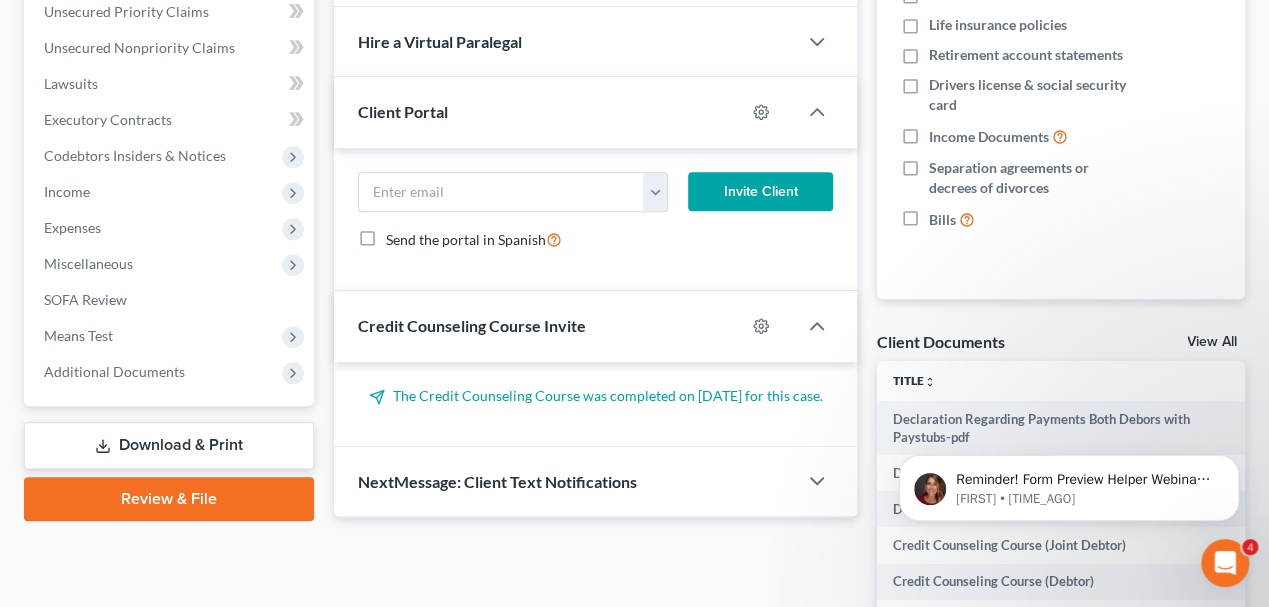 click on "View All" at bounding box center (1212, 342) 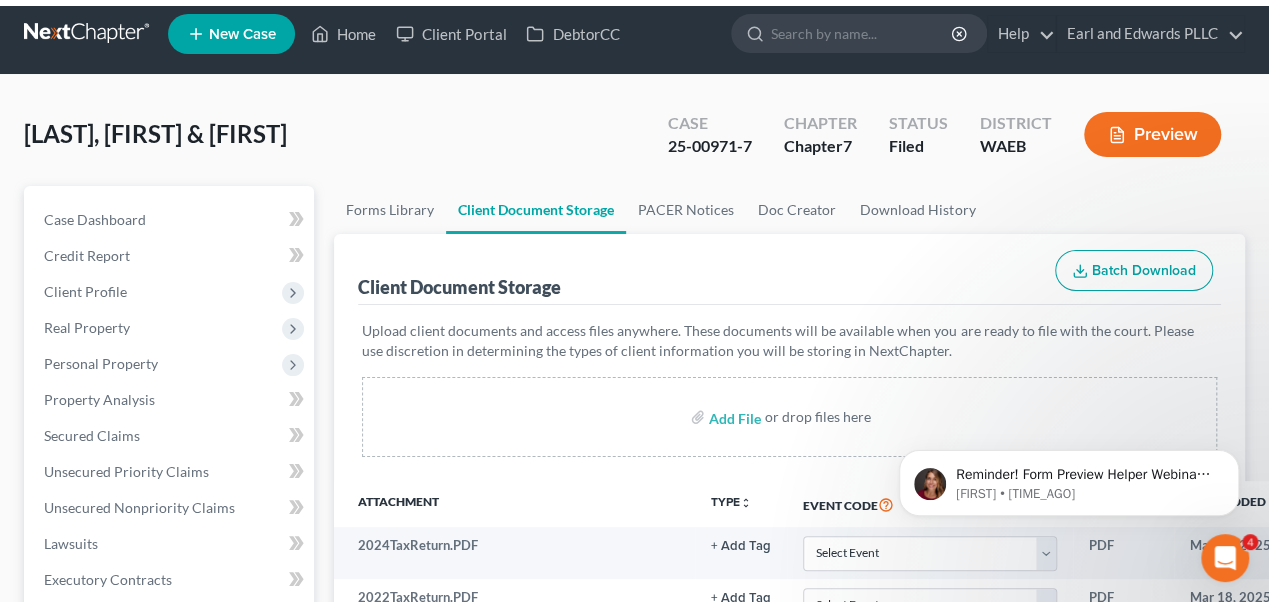 scroll, scrollTop: 0, scrollLeft: 0, axis: both 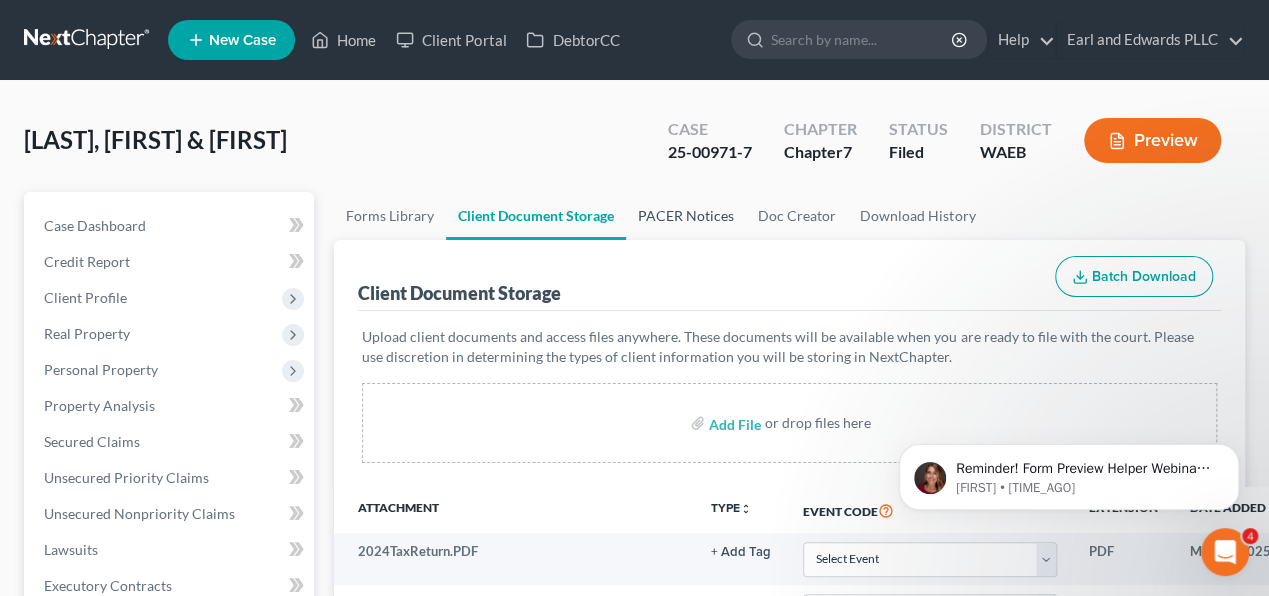 click on "PACER Notices" at bounding box center (686, 216) 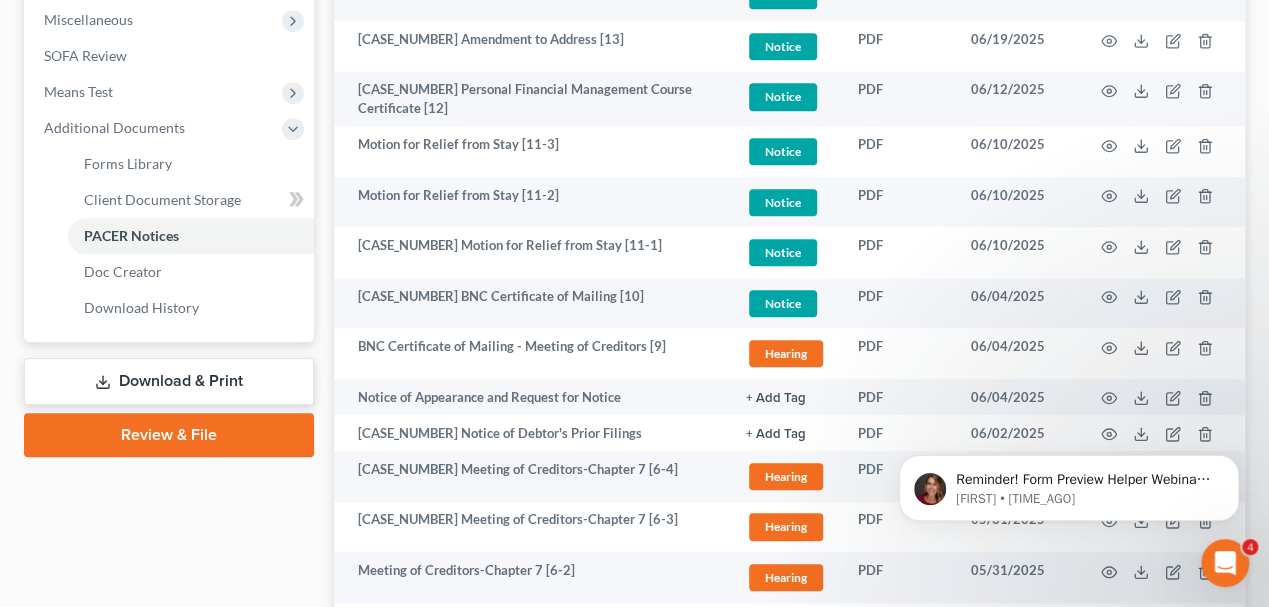 scroll, scrollTop: 733, scrollLeft: 0, axis: vertical 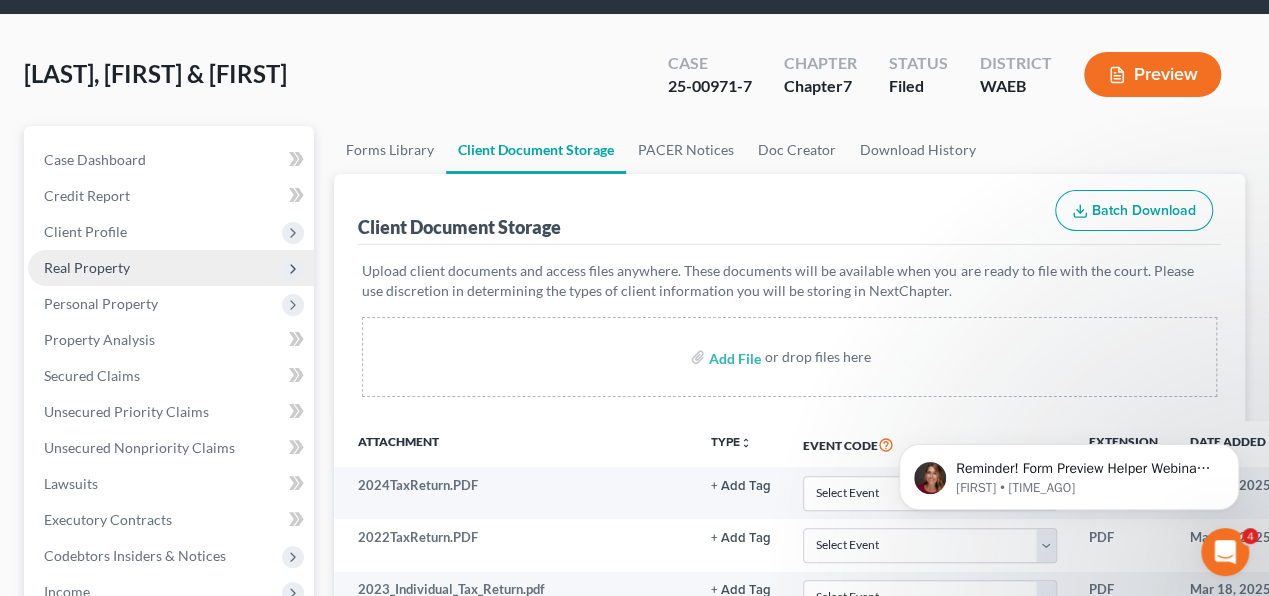 click on "Real Property" at bounding box center (87, 267) 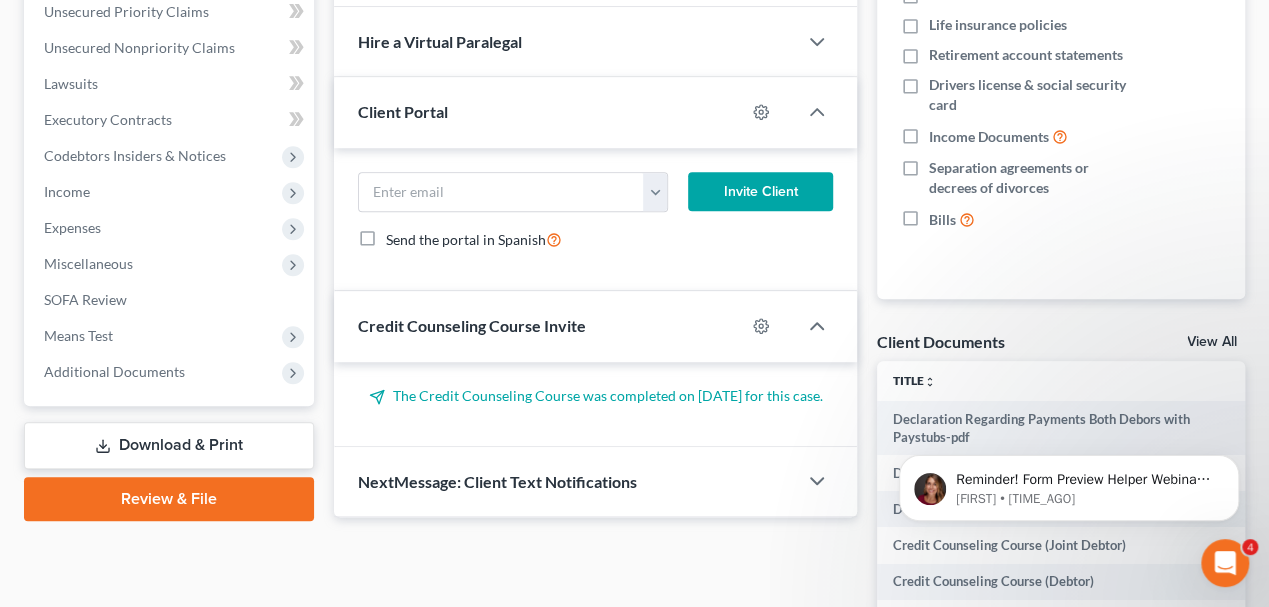 scroll, scrollTop: 430, scrollLeft: 0, axis: vertical 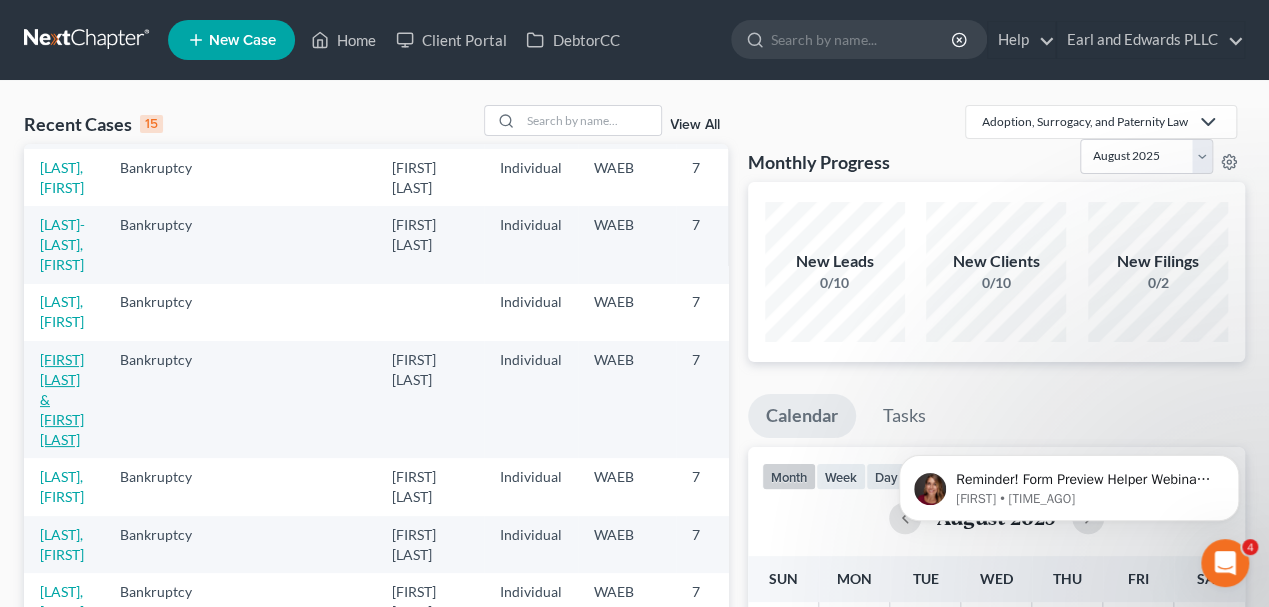 click on "Reyes-Espinoza, Angel & Morfin-Barajas, Laura" at bounding box center (62, 399) 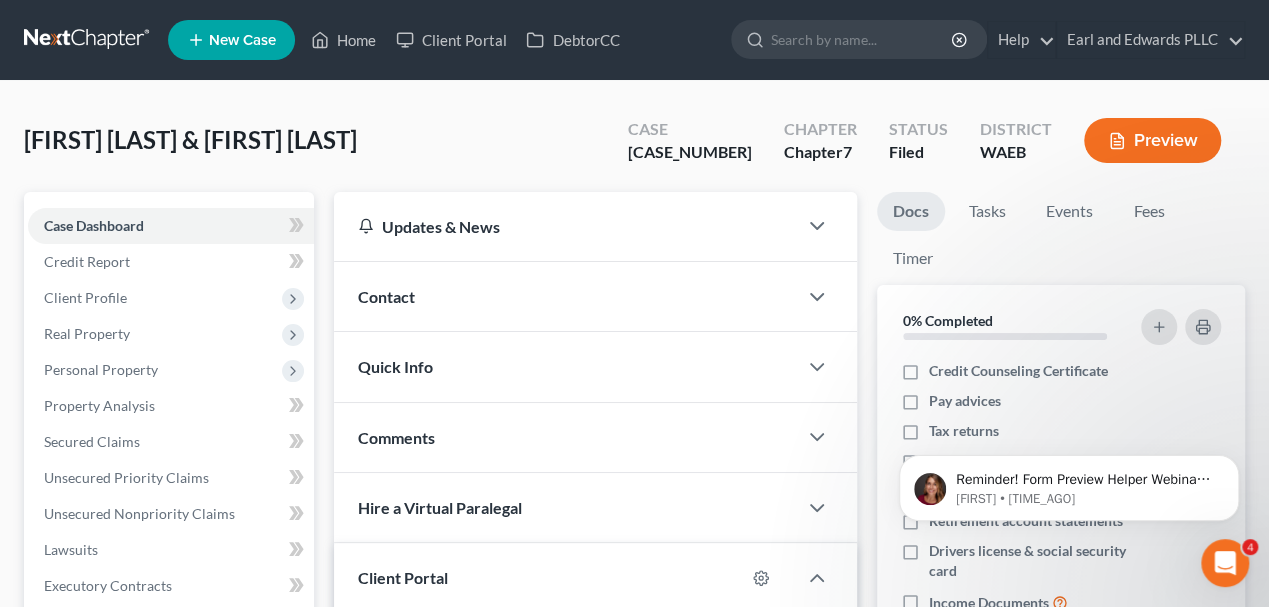 click on "Docs" at bounding box center [911, 211] 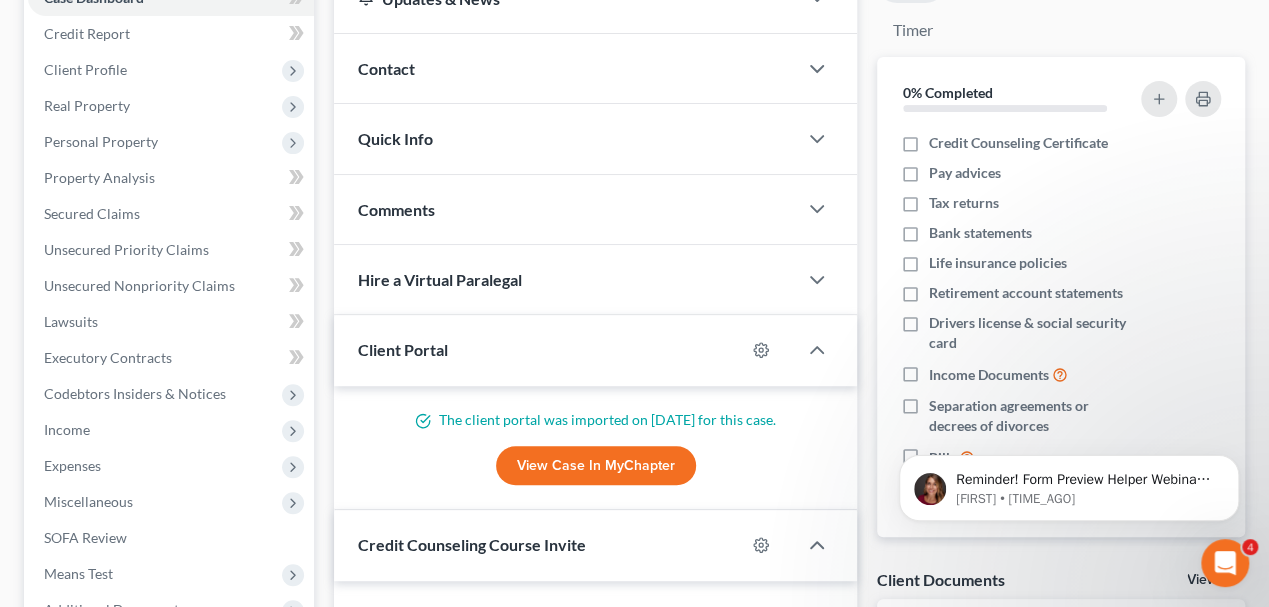 scroll, scrollTop: 400, scrollLeft: 0, axis: vertical 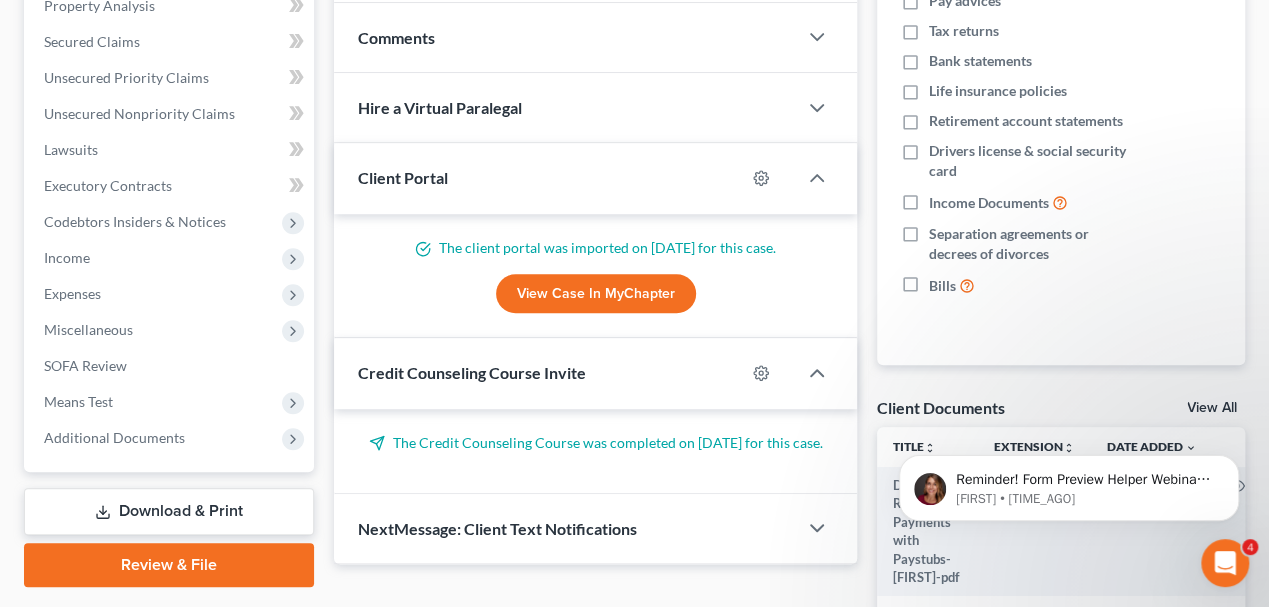 click on "Reminder! Form Preview Helper Webinar is Today! 🚀   Join us at 3pm ET for an overview of the updates to the Form Preview feature, designed to simplify case navigation and client data entry.    Register Now! Katie • 17w ago" 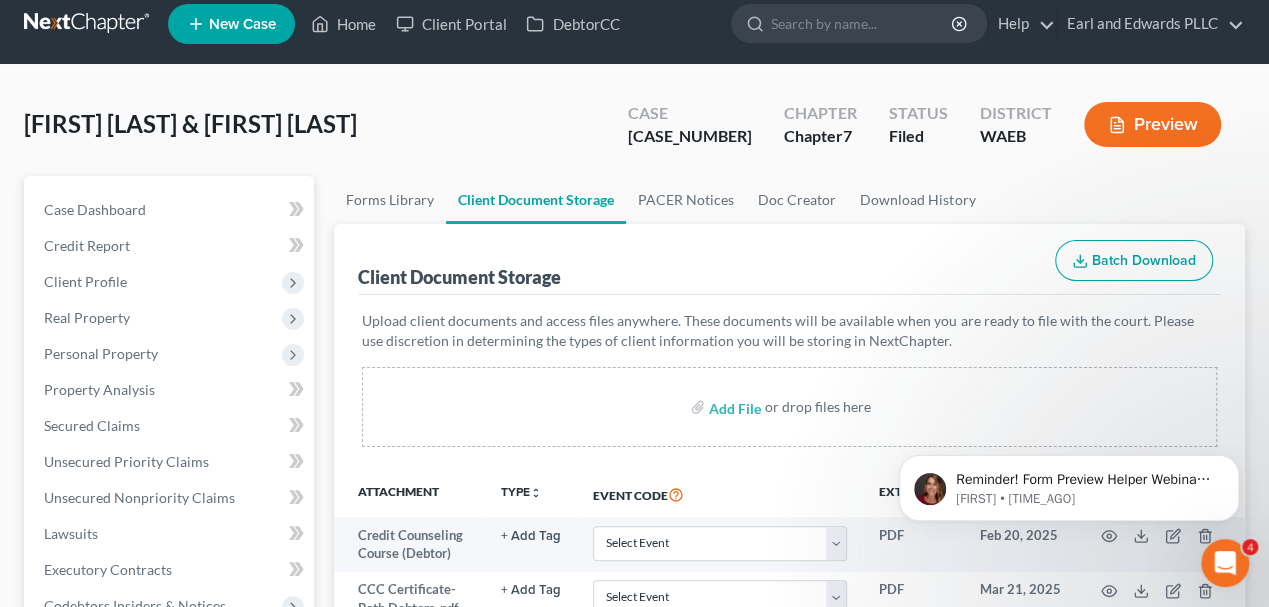 scroll, scrollTop: 0, scrollLeft: 0, axis: both 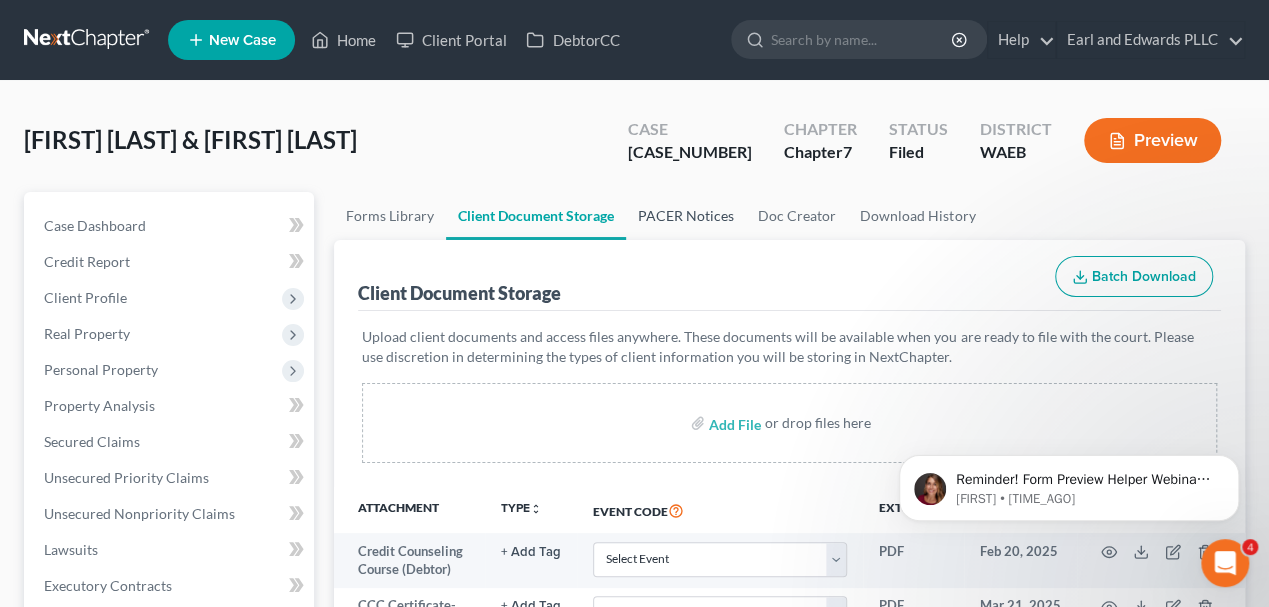 click on "PACER Notices" at bounding box center (686, 216) 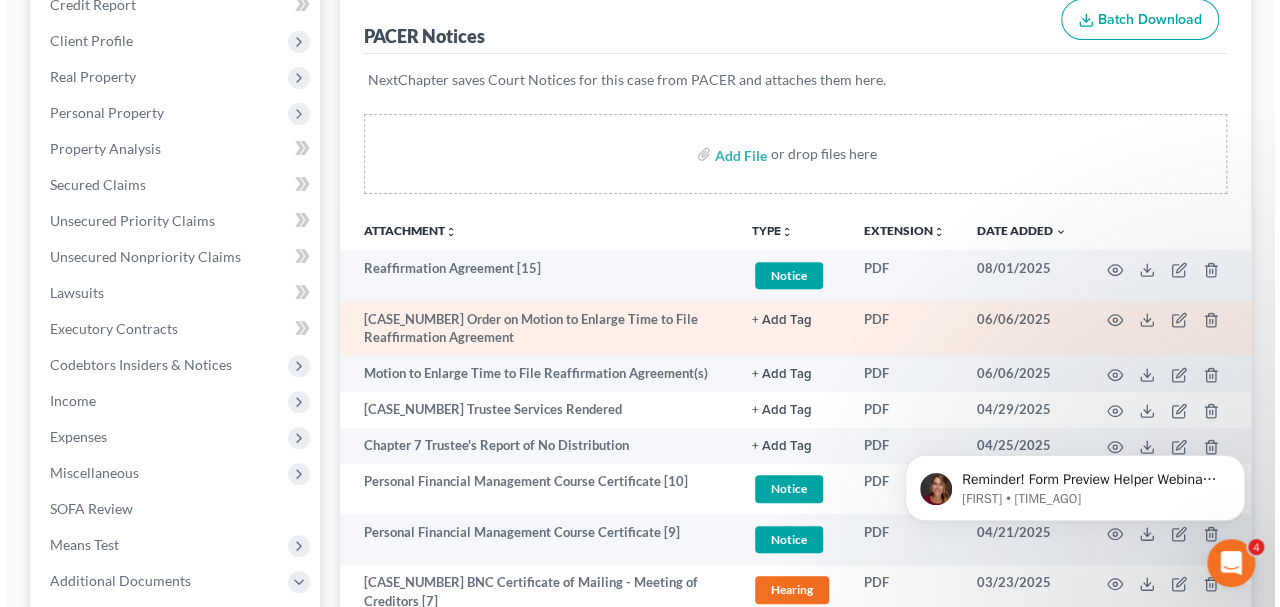 scroll, scrollTop: 266, scrollLeft: 0, axis: vertical 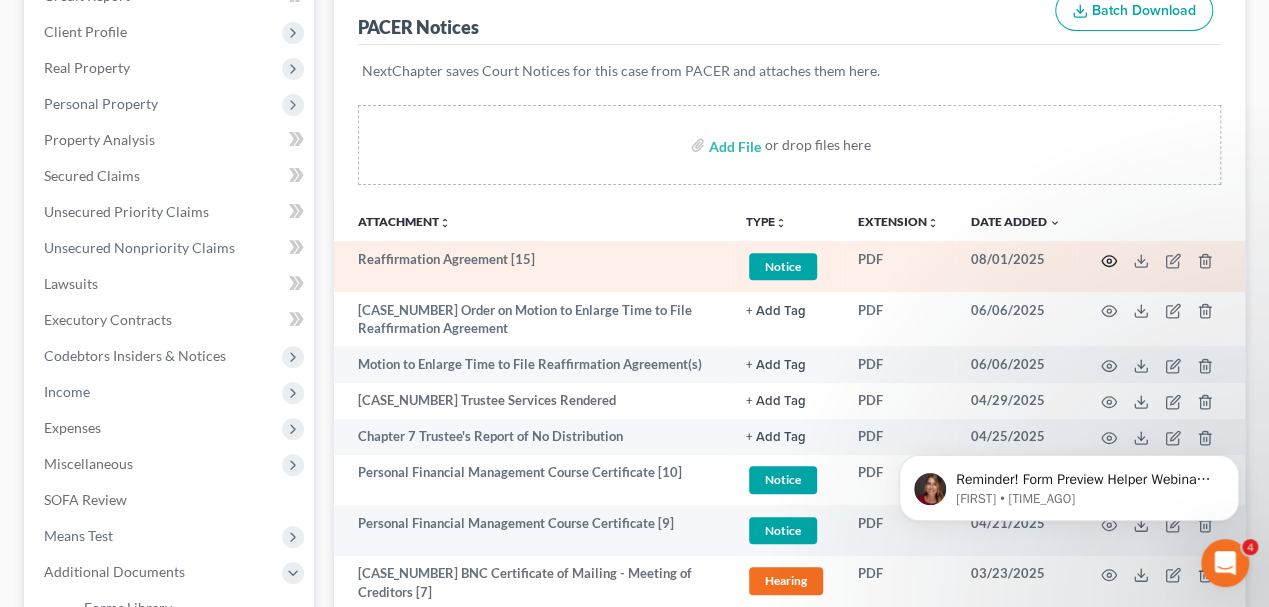 click 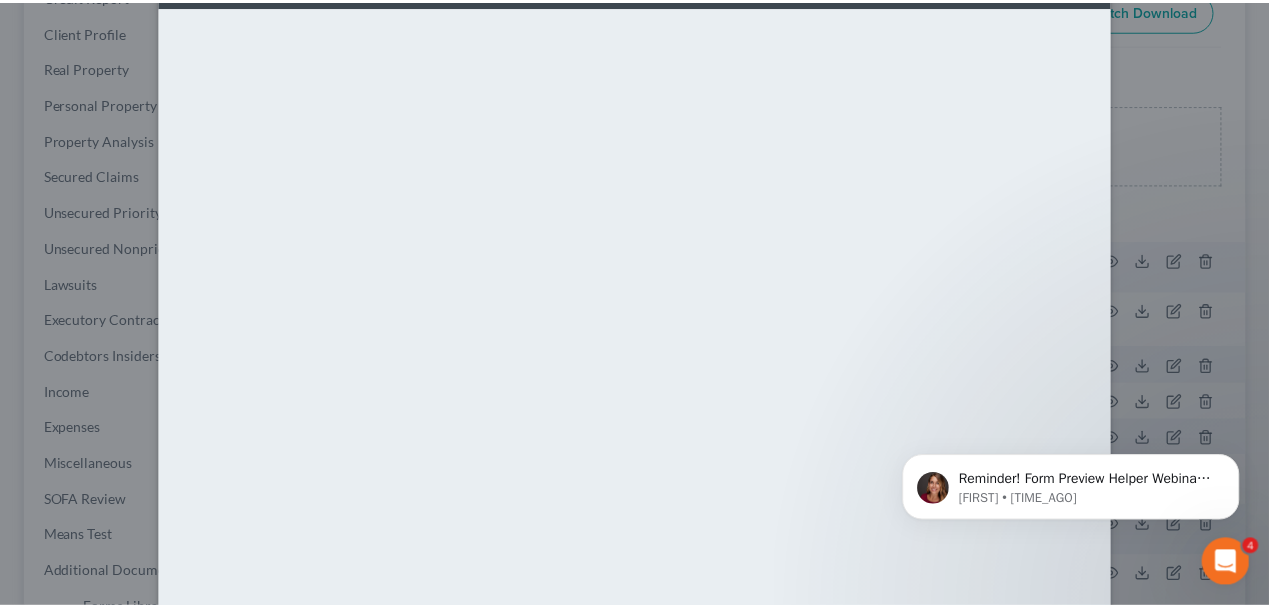 scroll, scrollTop: 0, scrollLeft: 0, axis: both 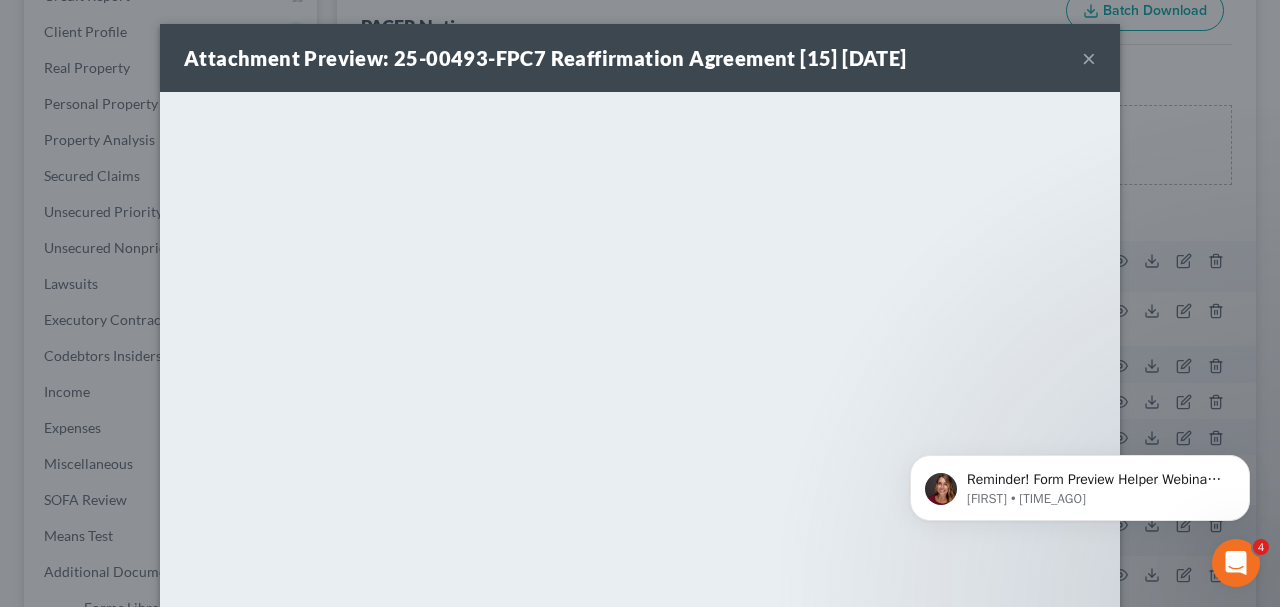 click on "Attachment Preview: 25-00493-FPC7 Reaffirmation Agreement [15] 08/01/2025 ×" at bounding box center (640, 58) 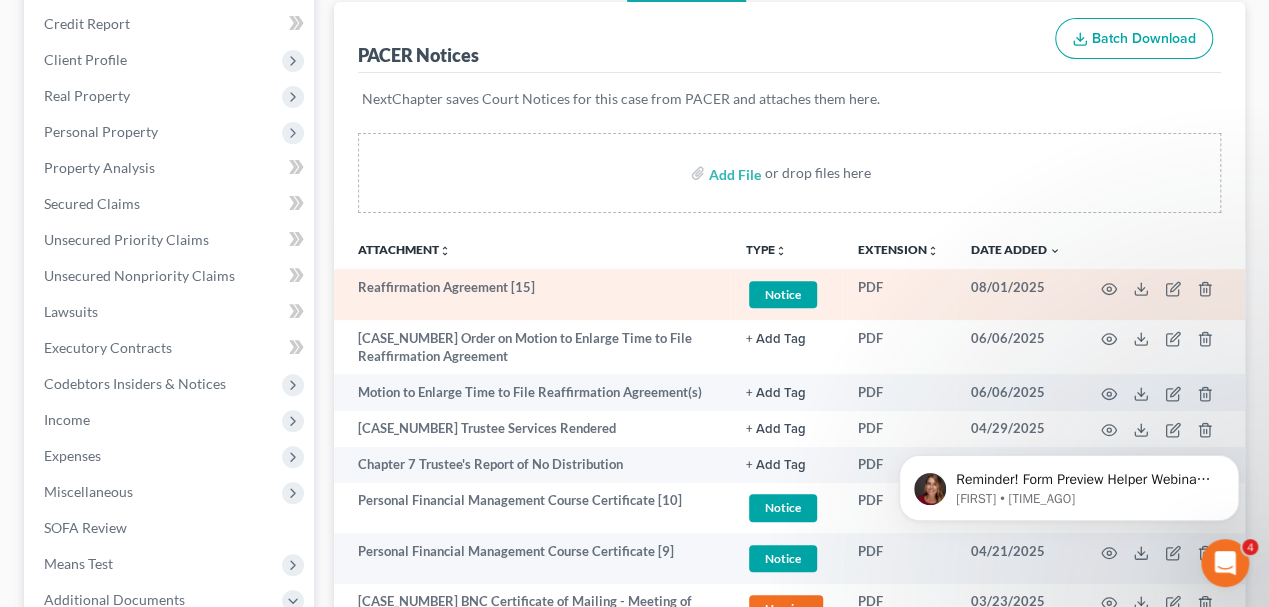 scroll, scrollTop: 0, scrollLeft: 0, axis: both 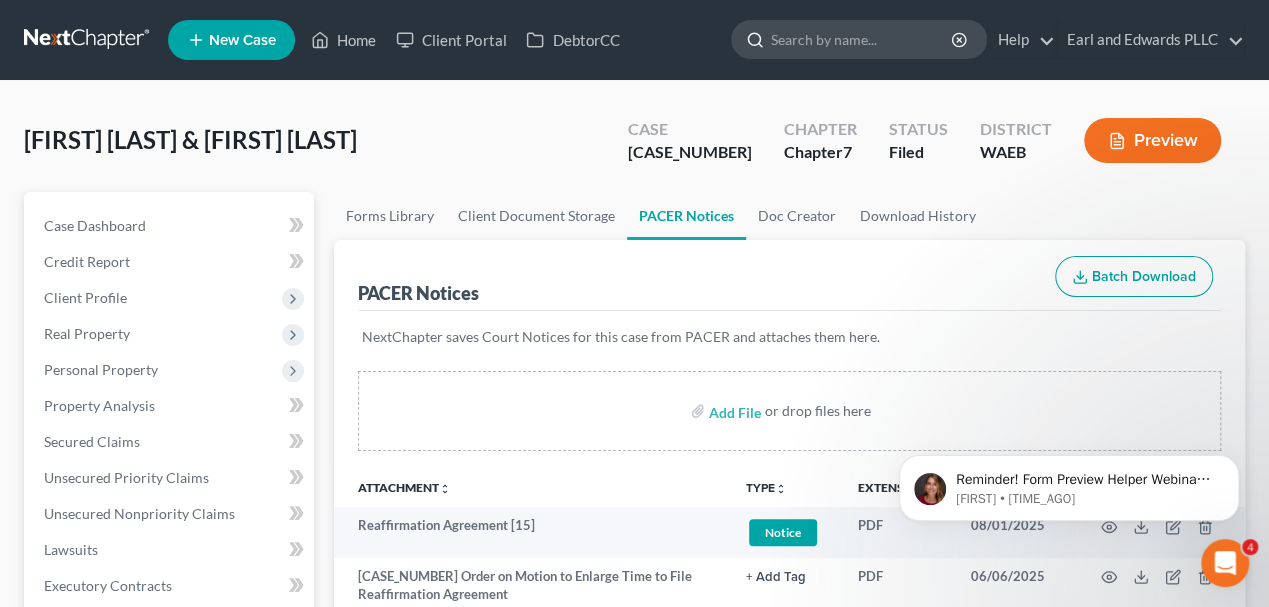click at bounding box center (862, 39) 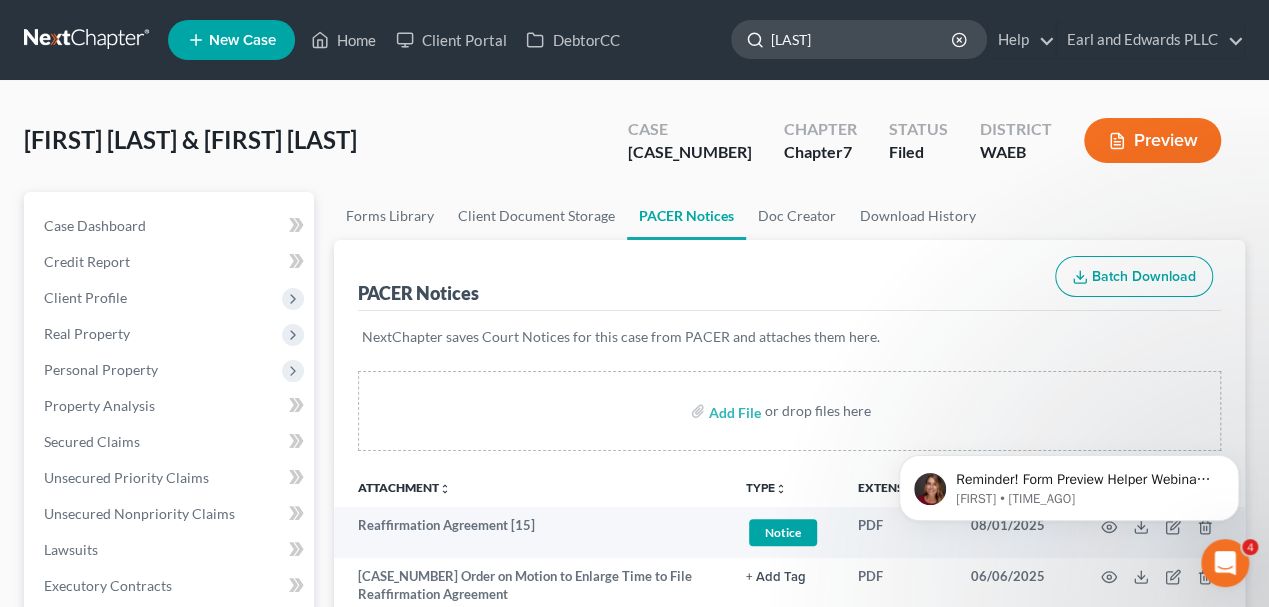 type on "beltran" 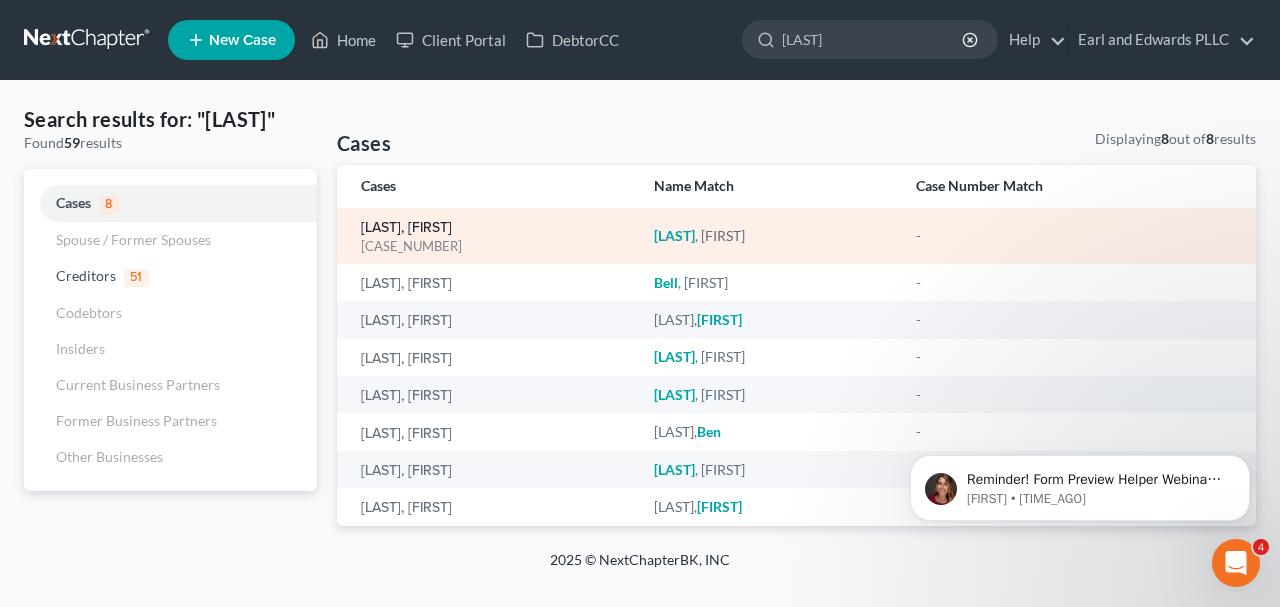 click on "Beltran, Giovanni" at bounding box center [406, 228] 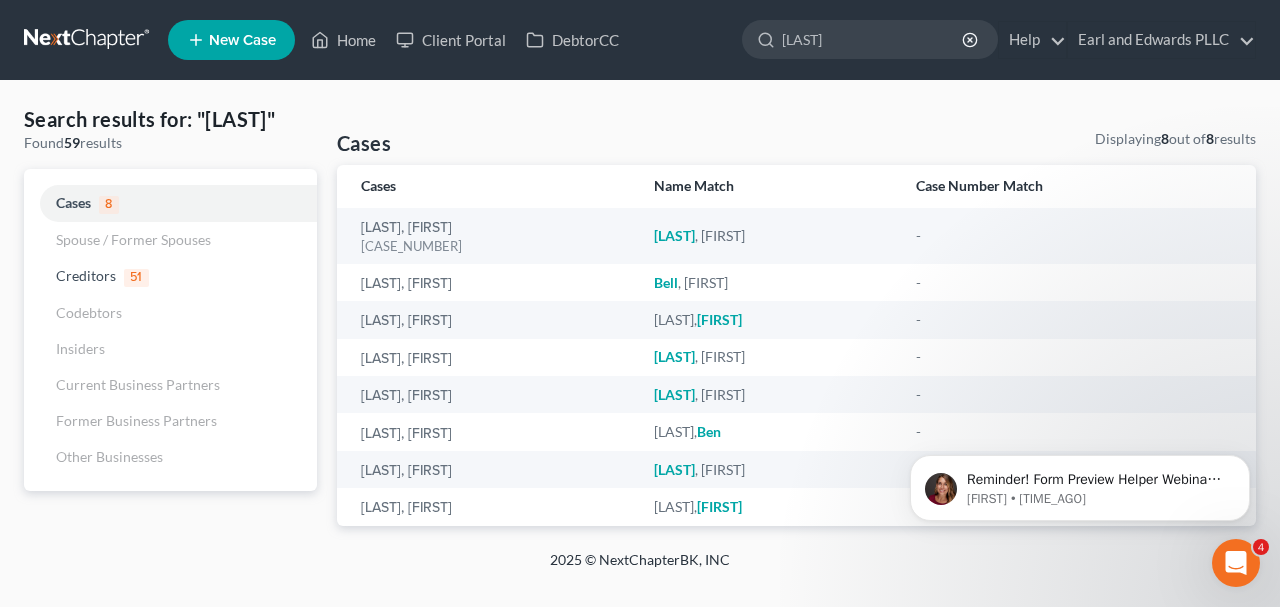 type 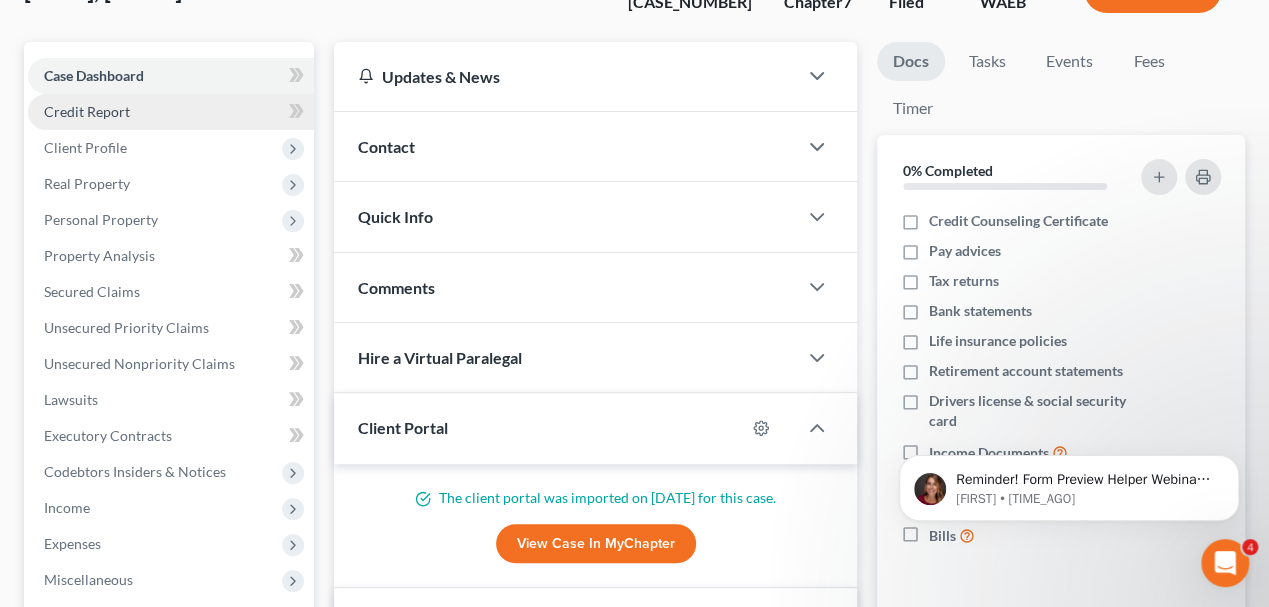 scroll, scrollTop: 126, scrollLeft: 0, axis: vertical 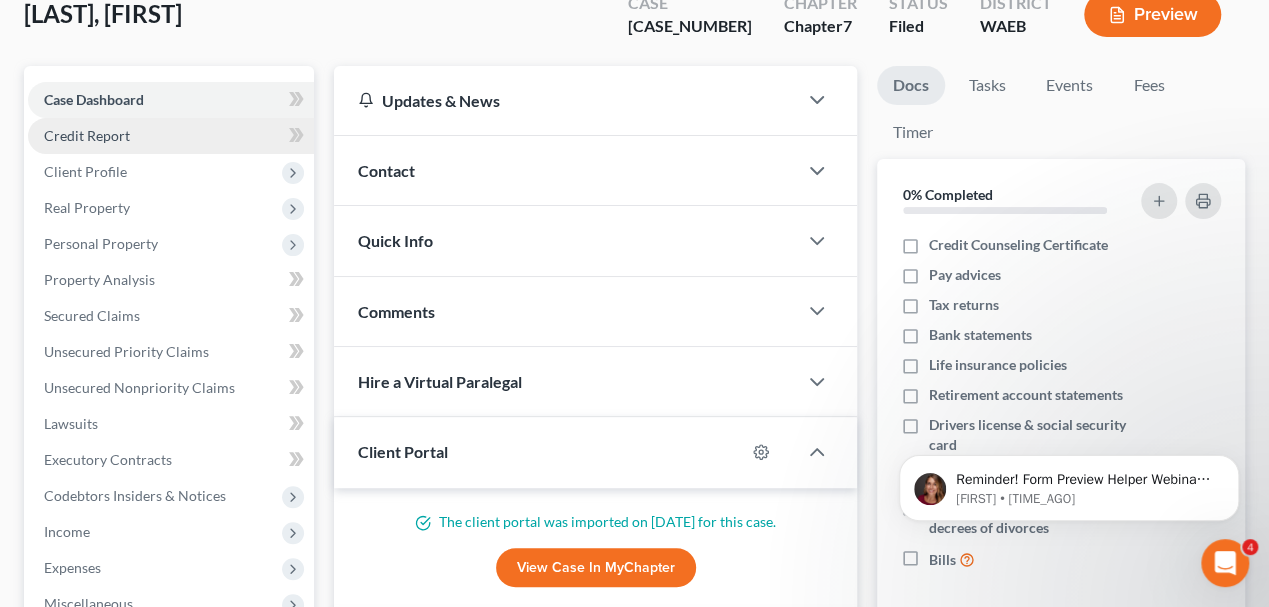 click on "Credit Report" at bounding box center [87, 135] 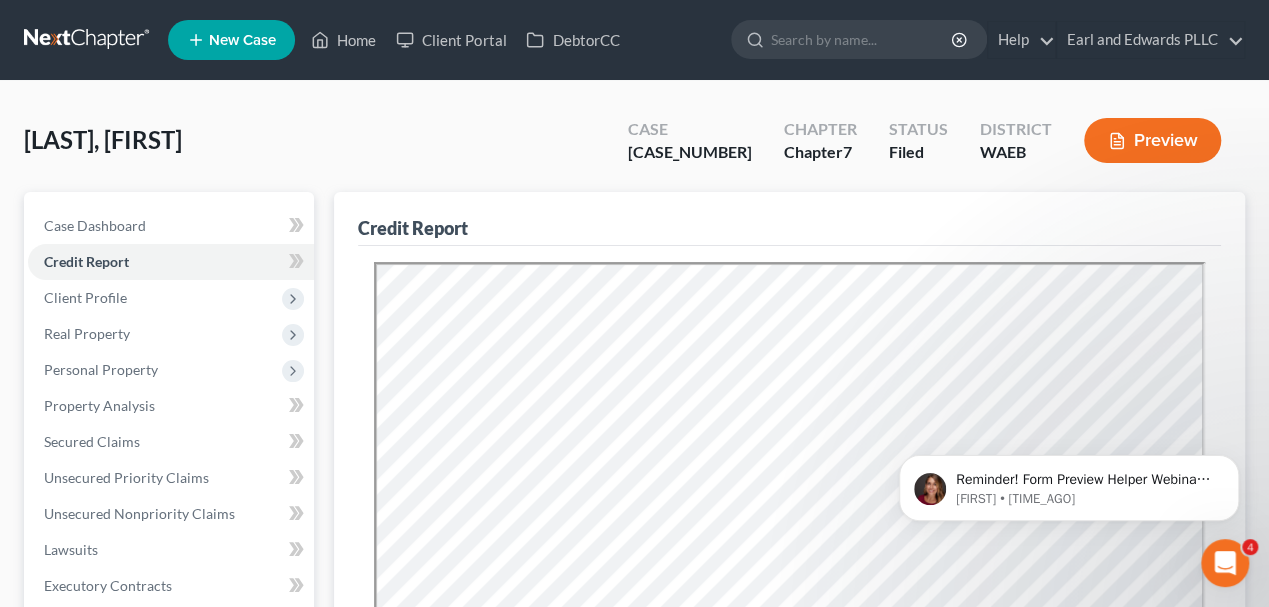 scroll, scrollTop: 0, scrollLeft: 0, axis: both 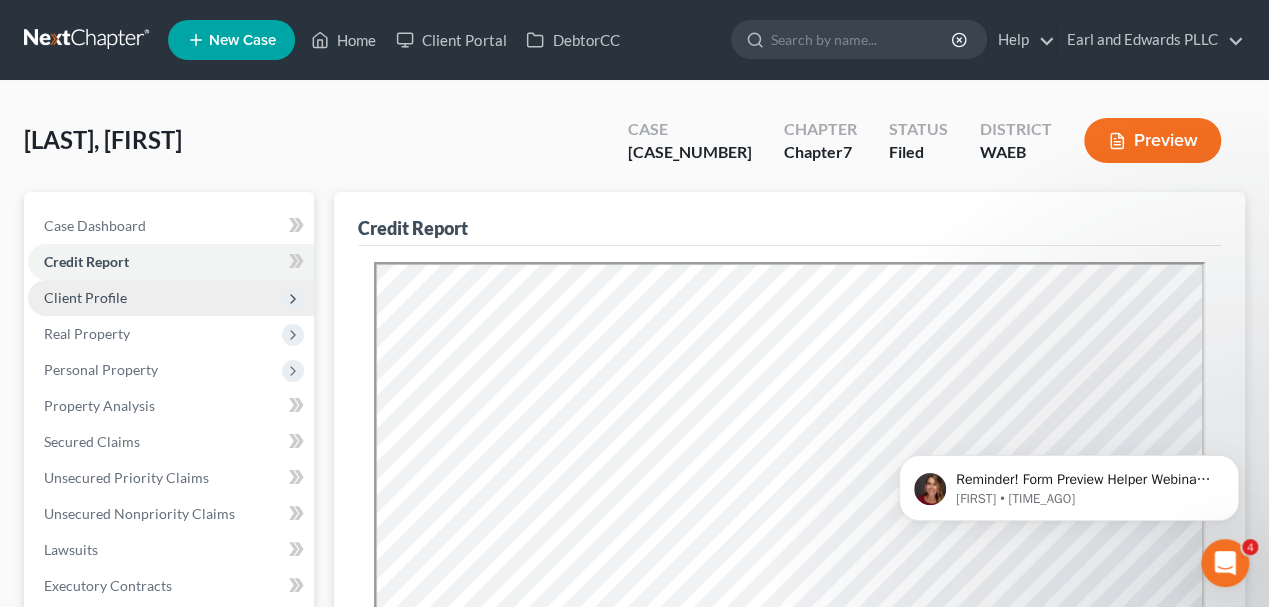 click on "Client Profile" at bounding box center (85, 297) 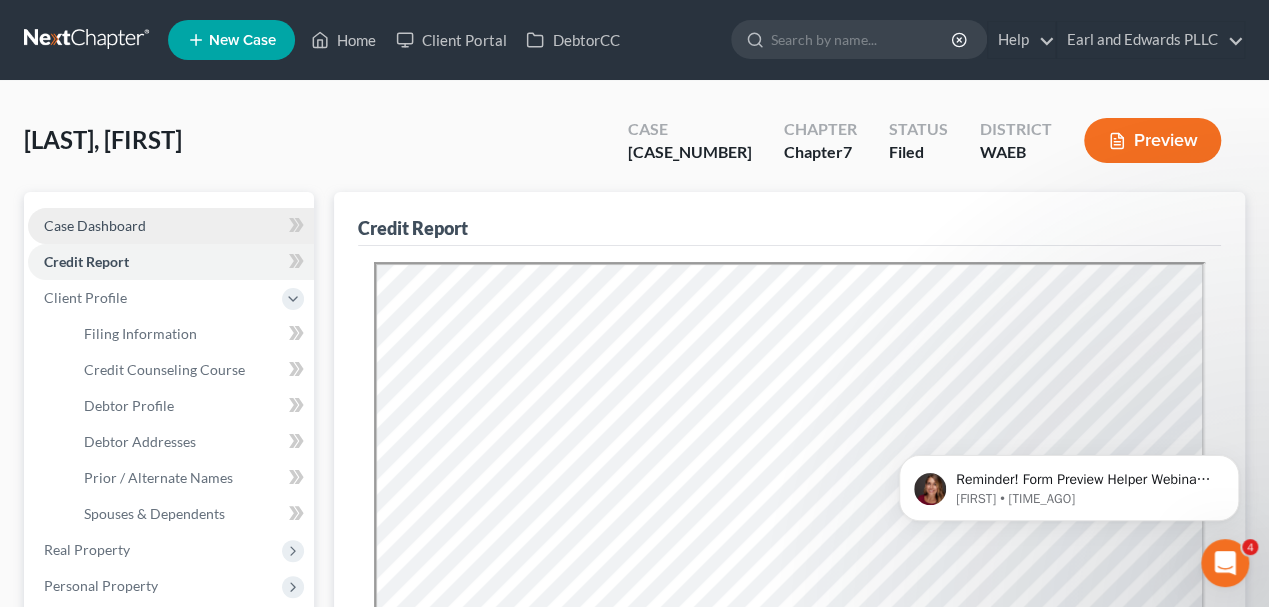 click on "Case Dashboard" at bounding box center (171, 226) 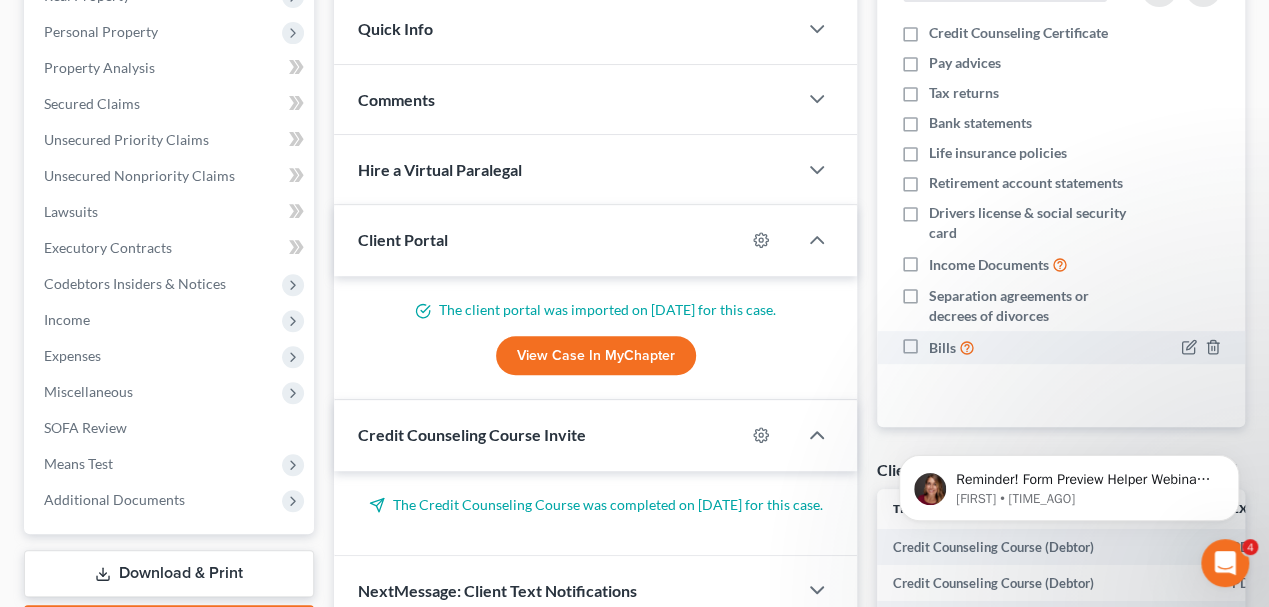 scroll, scrollTop: 600, scrollLeft: 0, axis: vertical 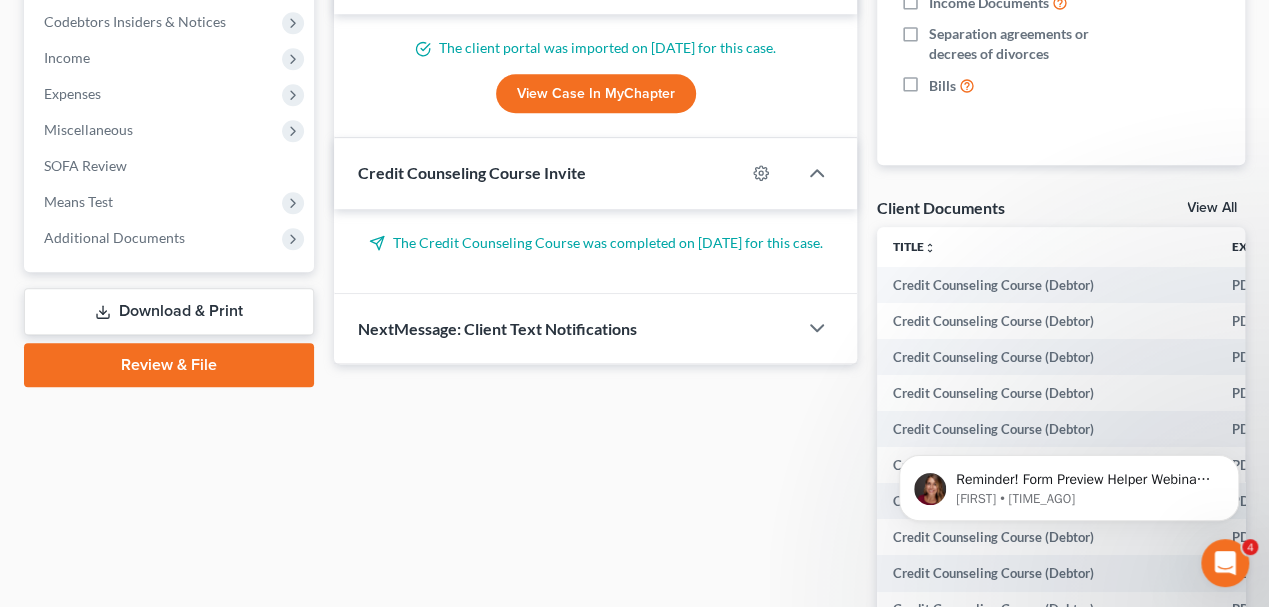 click on "View All" at bounding box center (1212, 208) 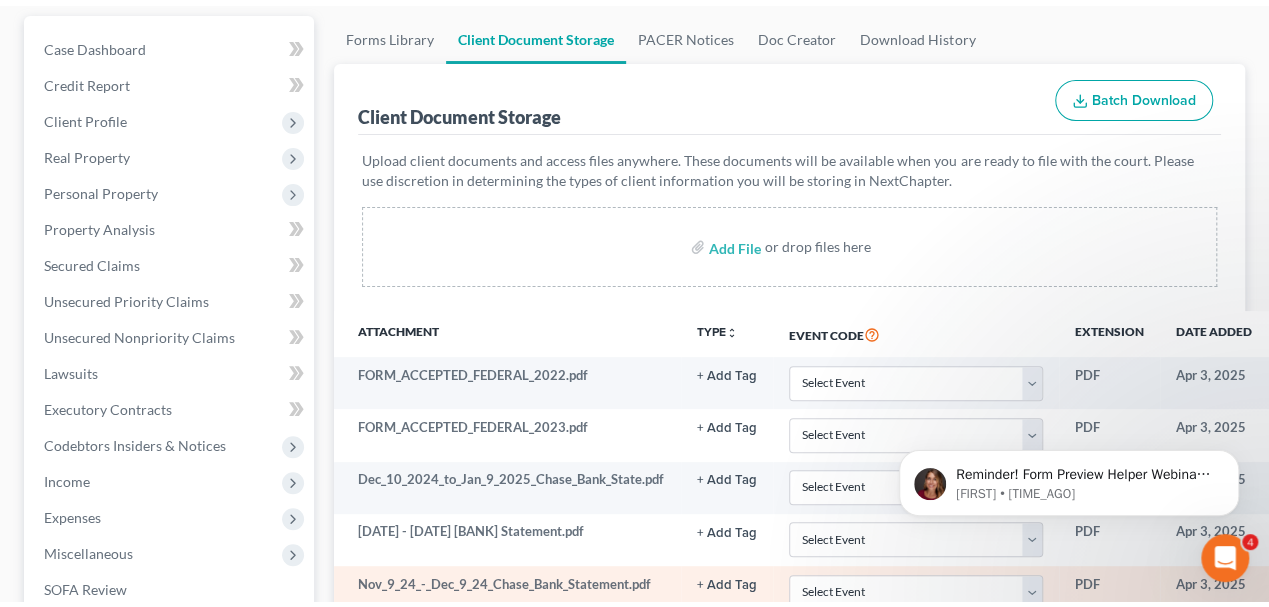 scroll, scrollTop: 133, scrollLeft: 0, axis: vertical 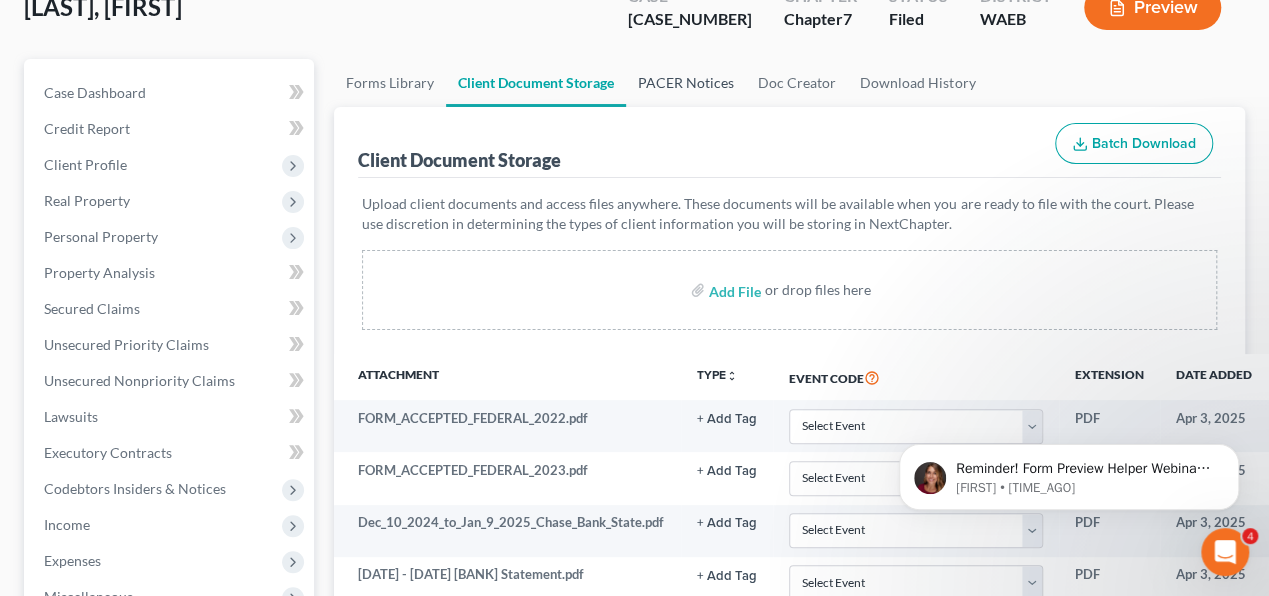 click on "PACER Notices" at bounding box center (686, 83) 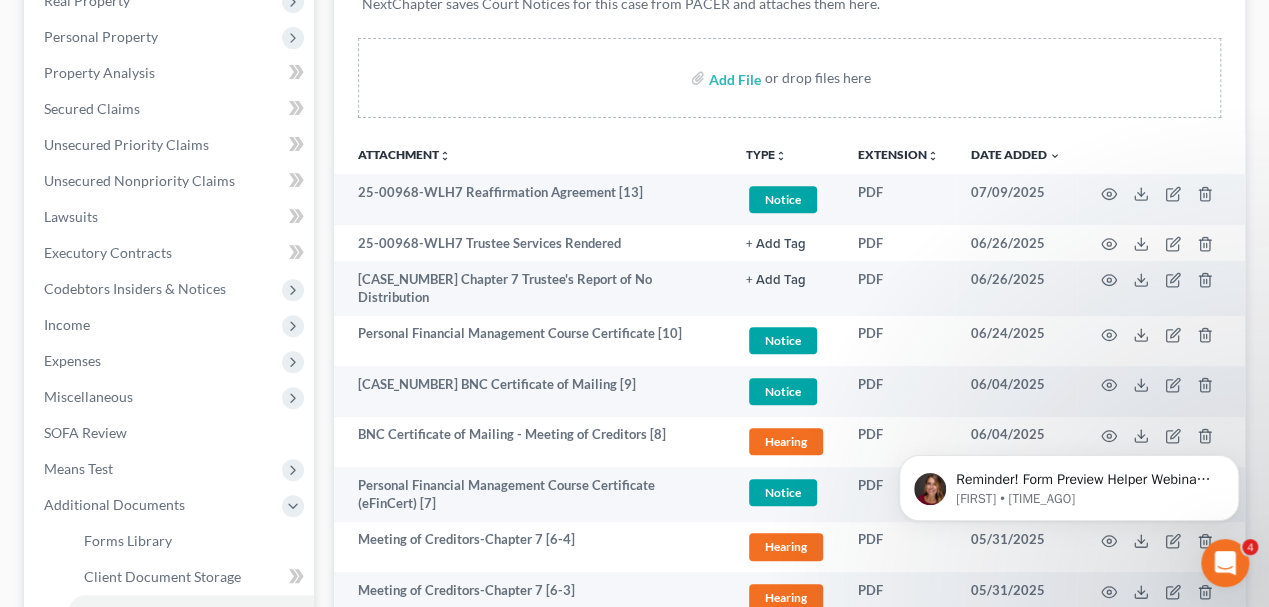scroll, scrollTop: 400, scrollLeft: 0, axis: vertical 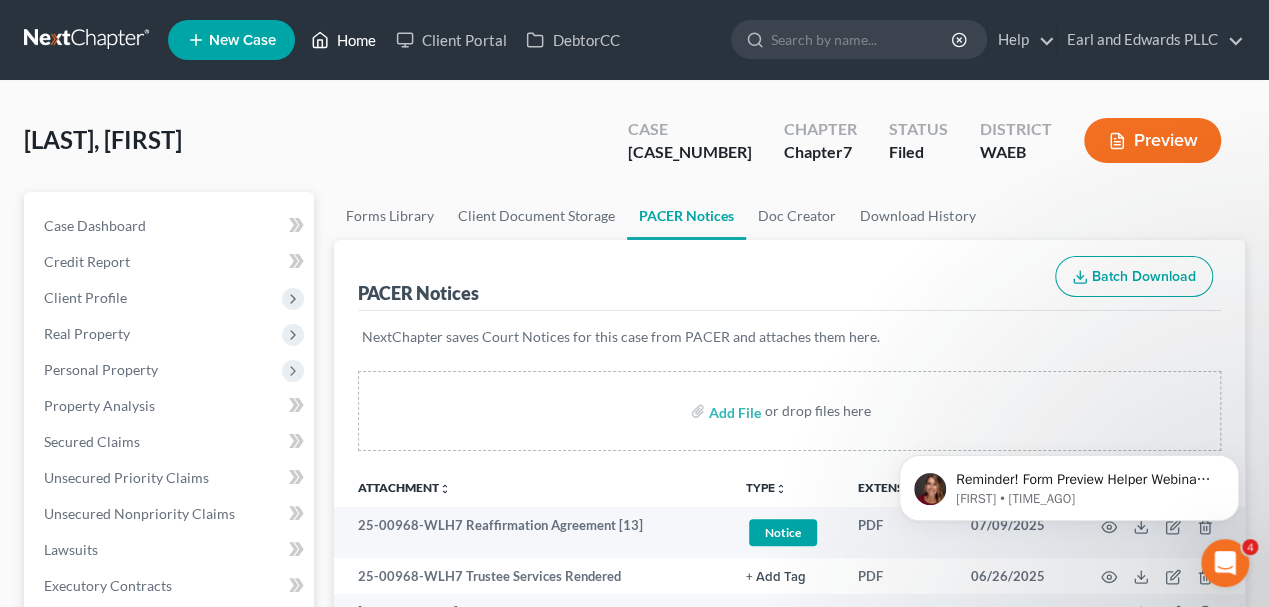 click on "Home" at bounding box center (343, 40) 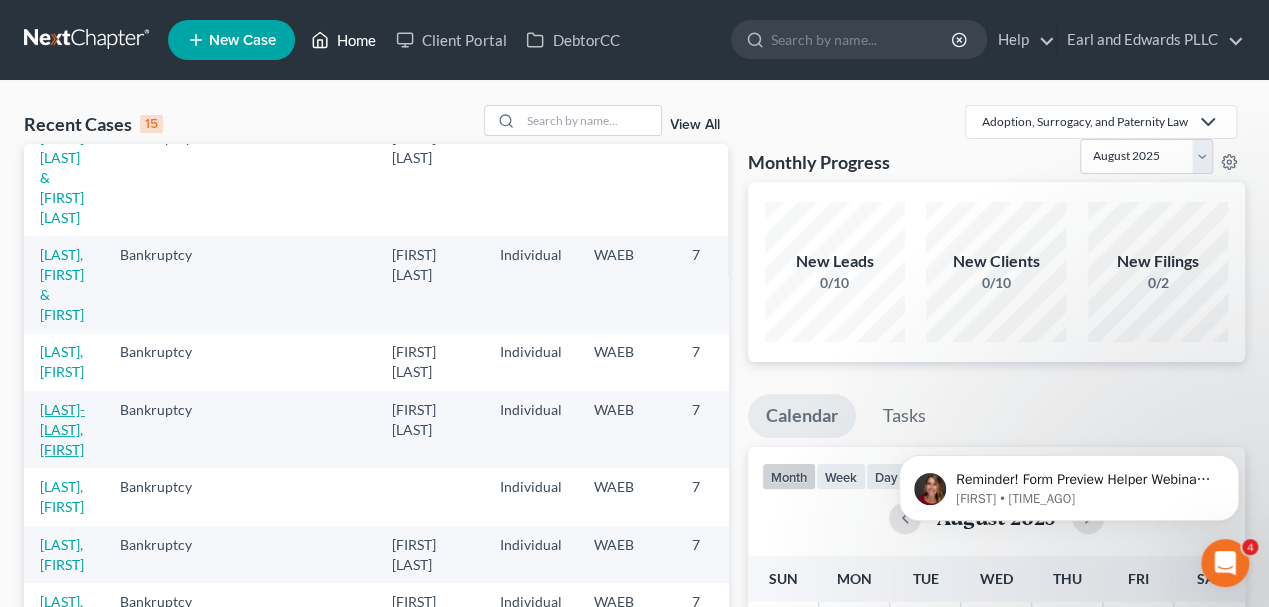 scroll, scrollTop: 133, scrollLeft: 0, axis: vertical 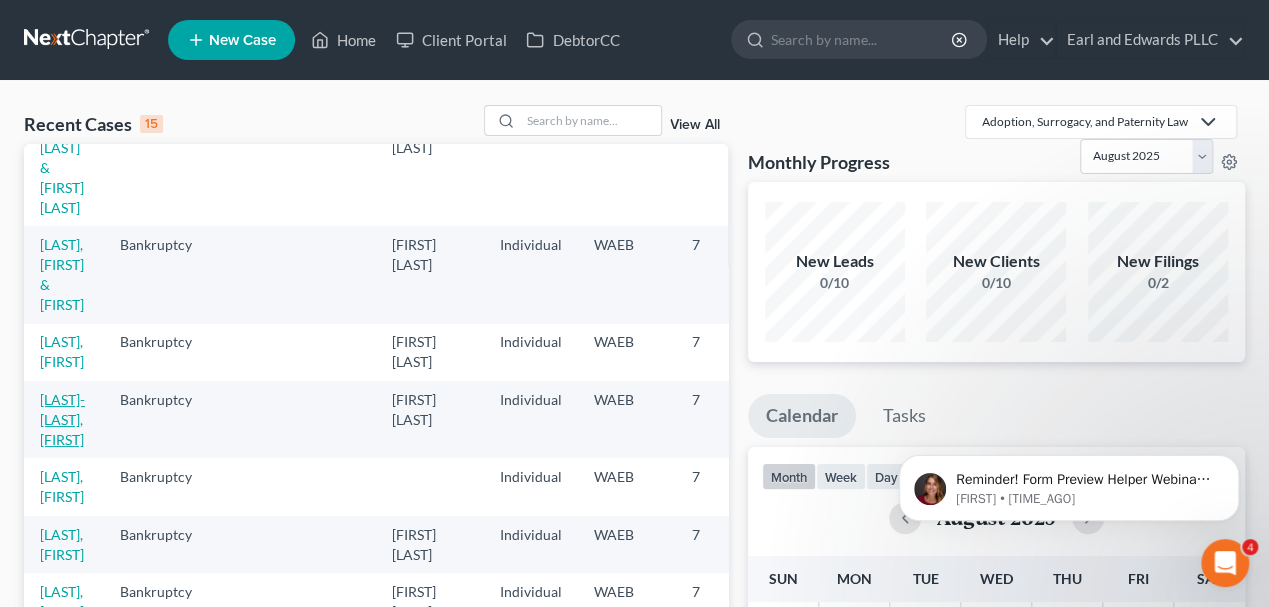 click on "Talamantes-Tenorio, Nayeli" at bounding box center [62, 419] 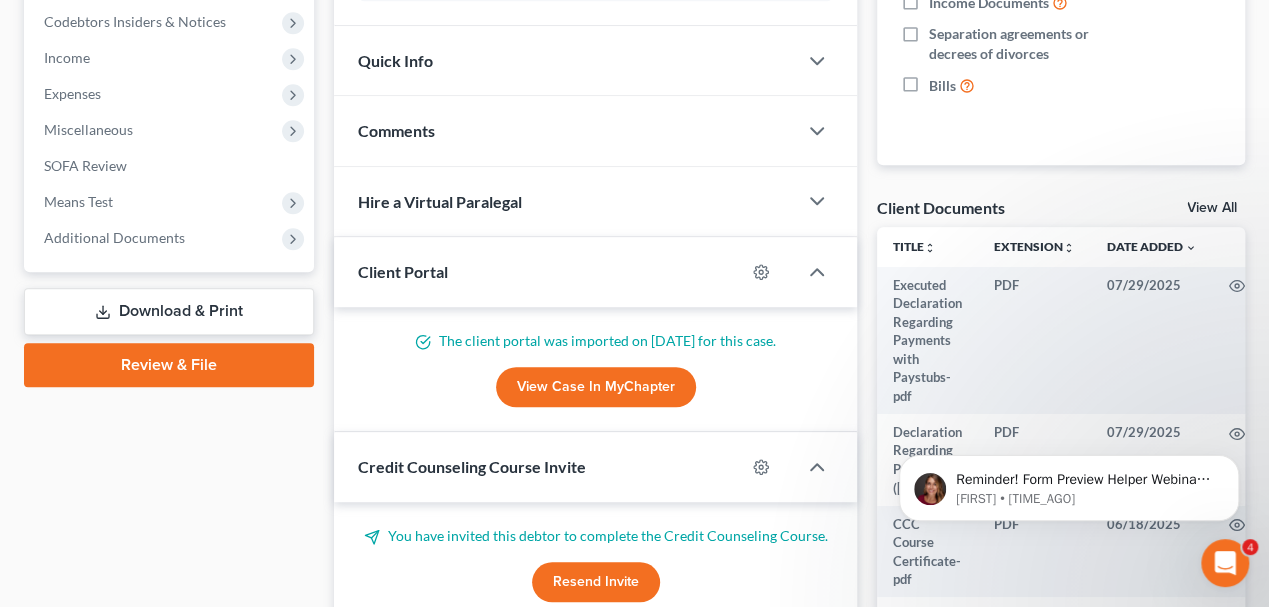 click on "View All" at bounding box center [1212, 208] 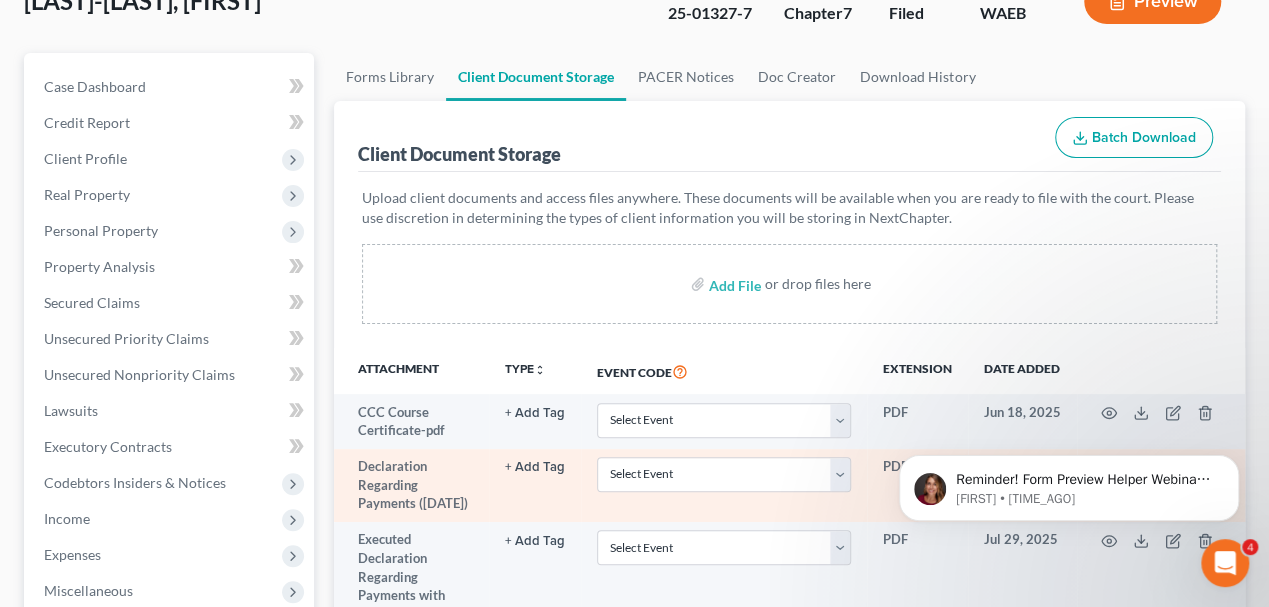 scroll, scrollTop: 0, scrollLeft: 0, axis: both 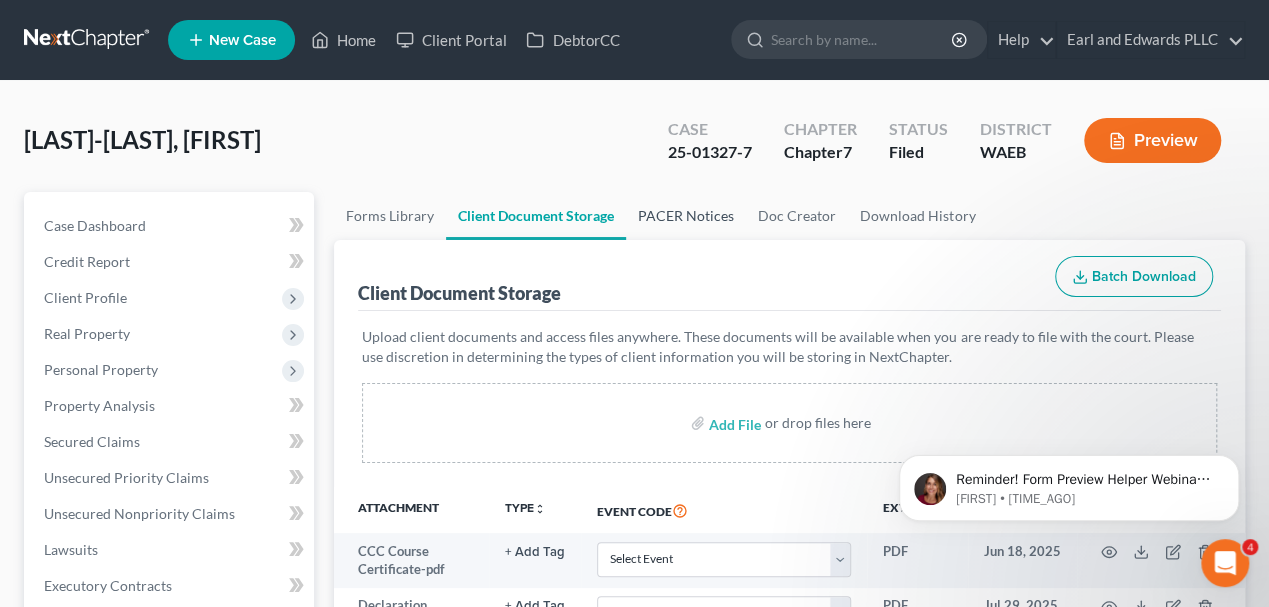click on "PACER Notices" at bounding box center (686, 216) 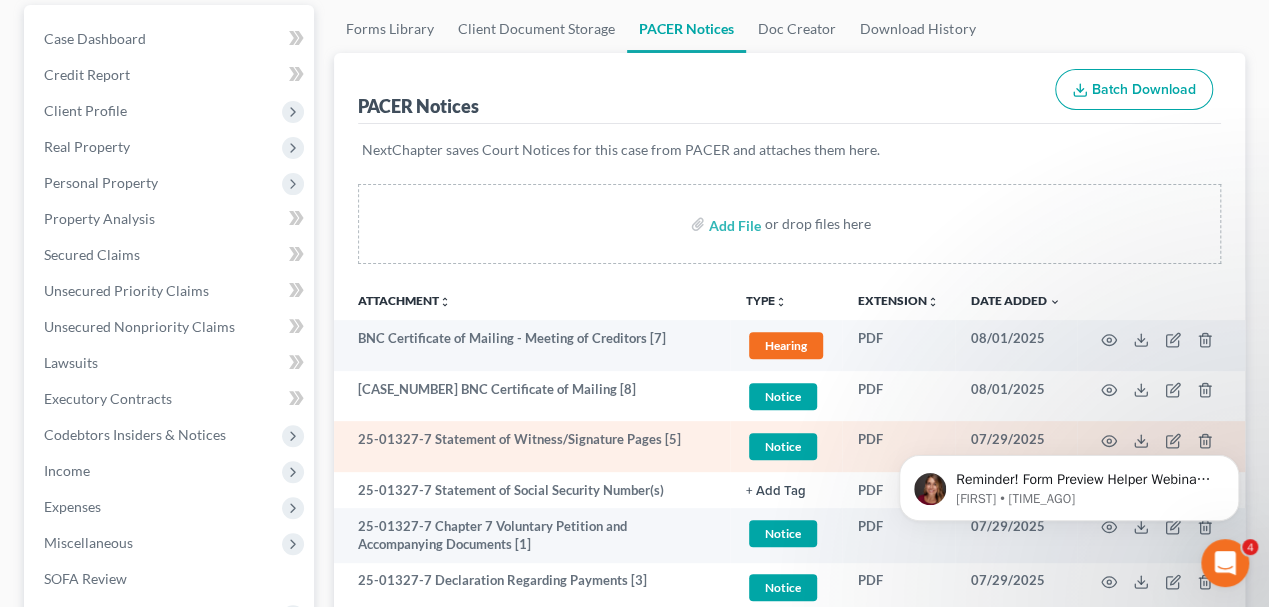 scroll, scrollTop: 266, scrollLeft: 0, axis: vertical 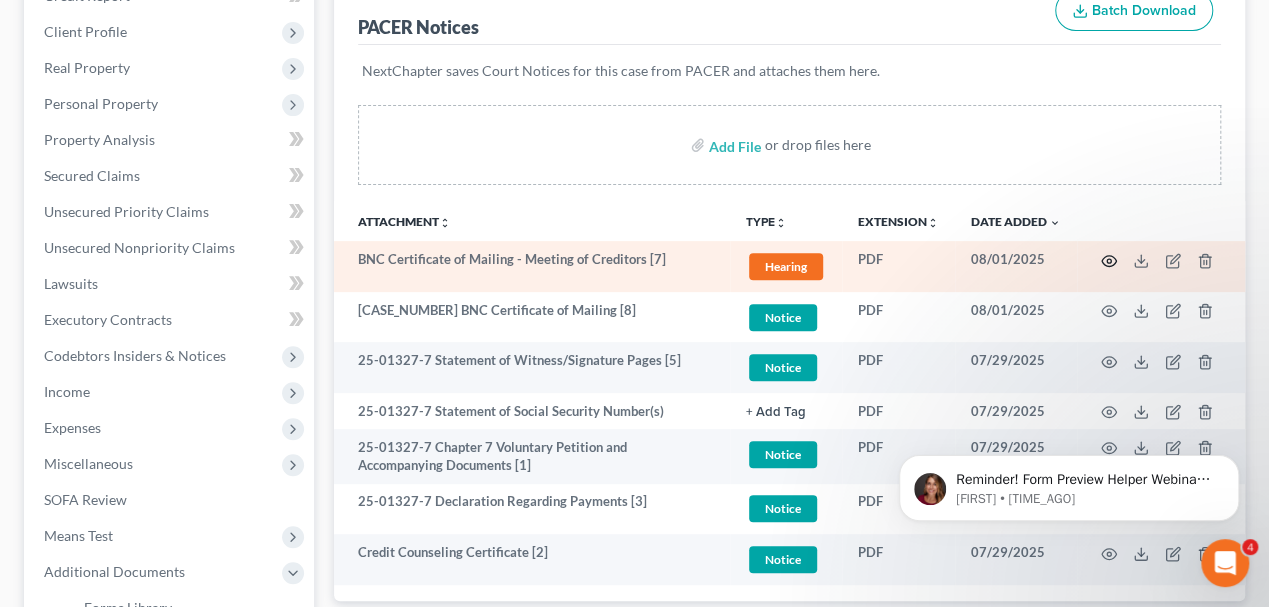 click 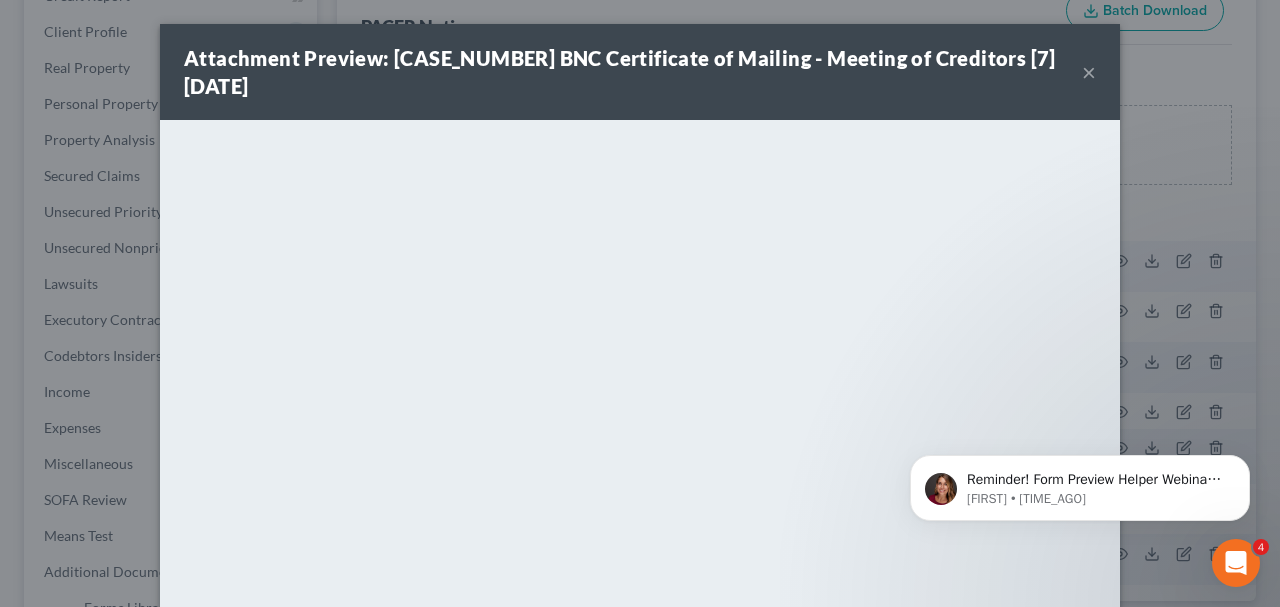click on "×" at bounding box center (1089, 72) 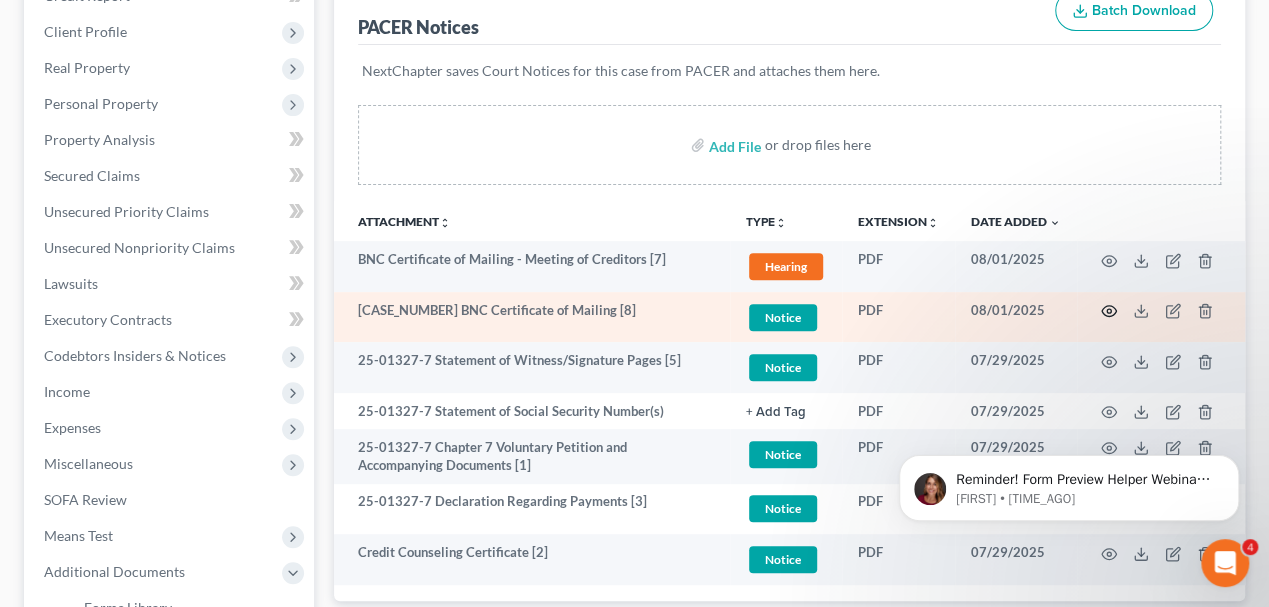 click 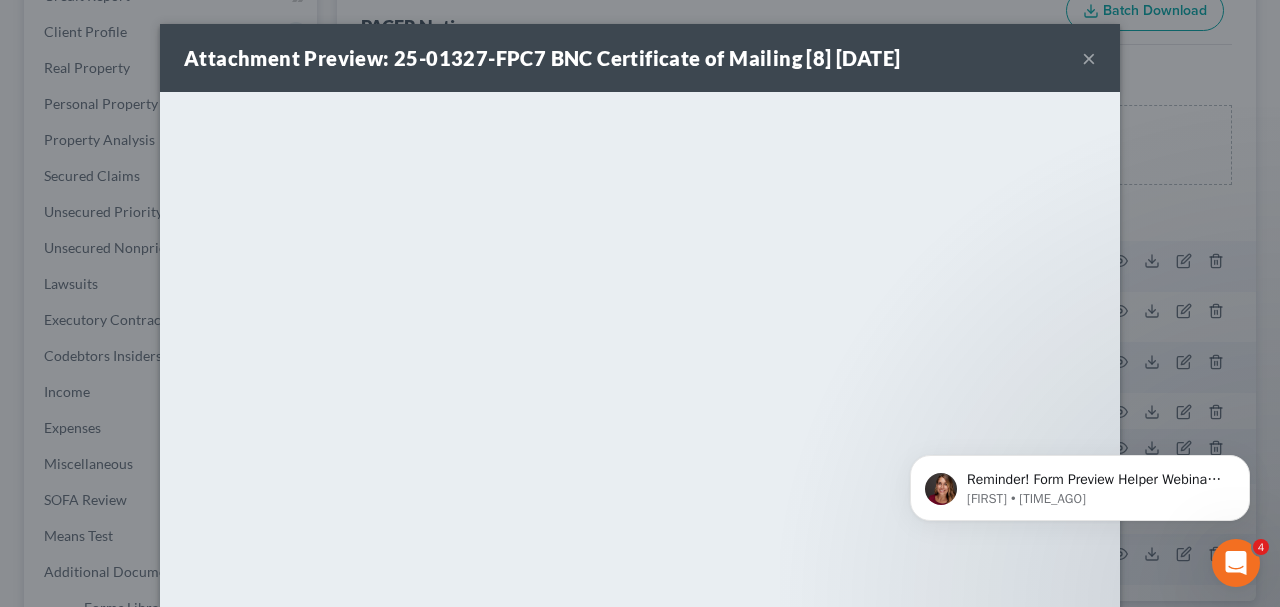 click on "×" at bounding box center (1089, 58) 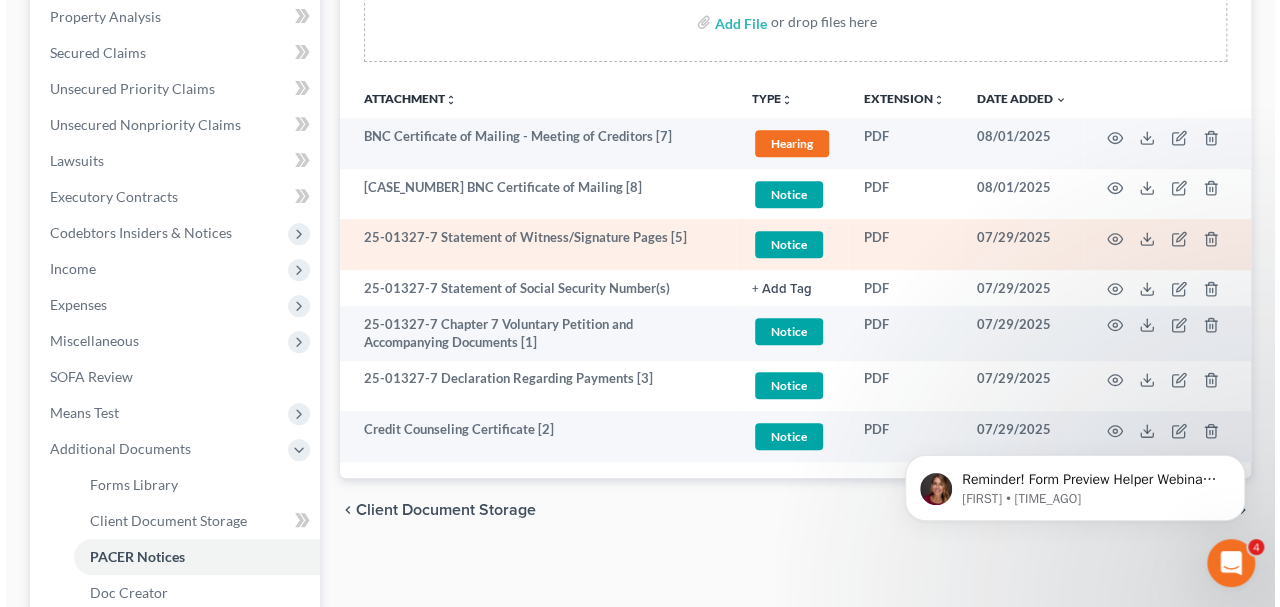 scroll, scrollTop: 400, scrollLeft: 0, axis: vertical 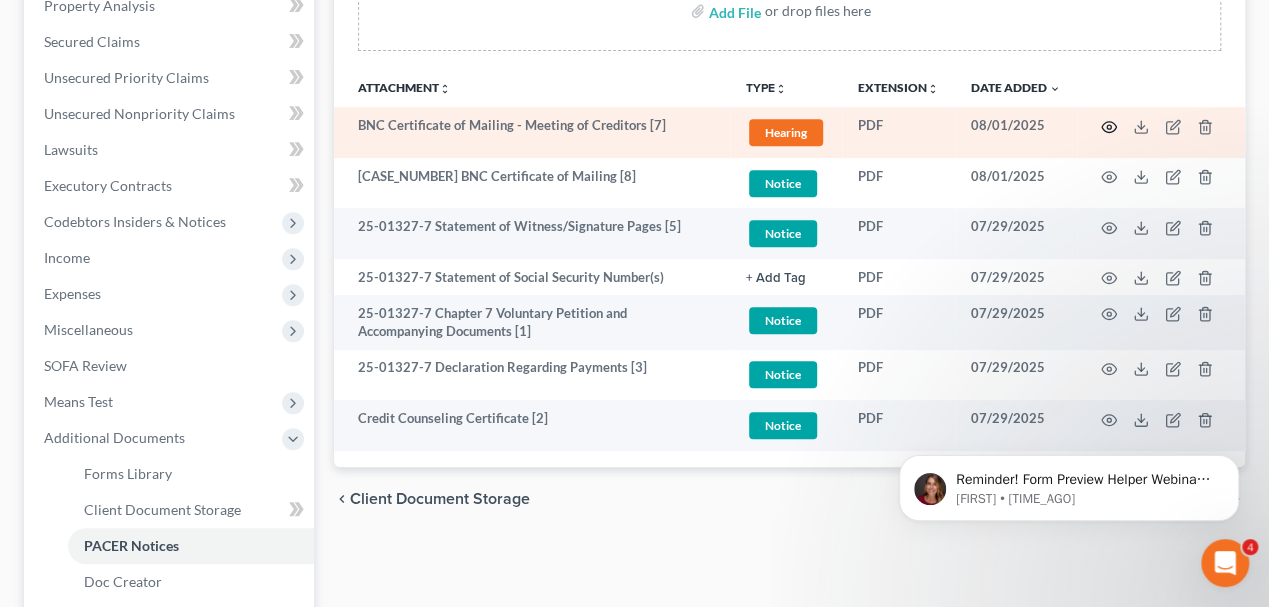 click 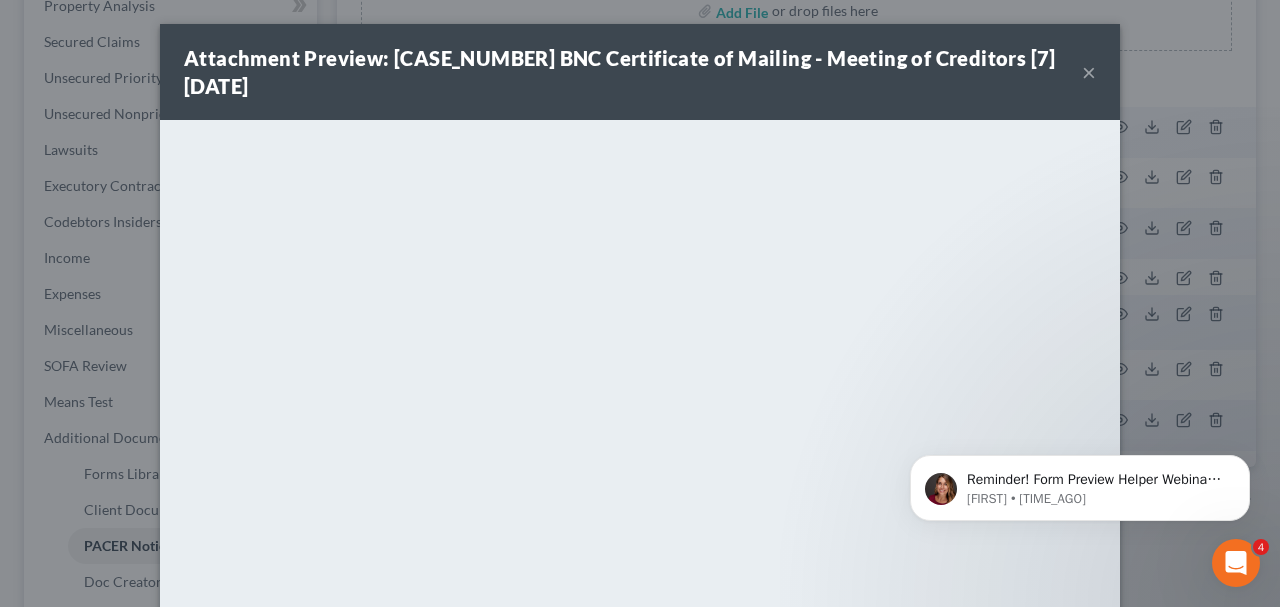 scroll, scrollTop: 256, scrollLeft: 0, axis: vertical 